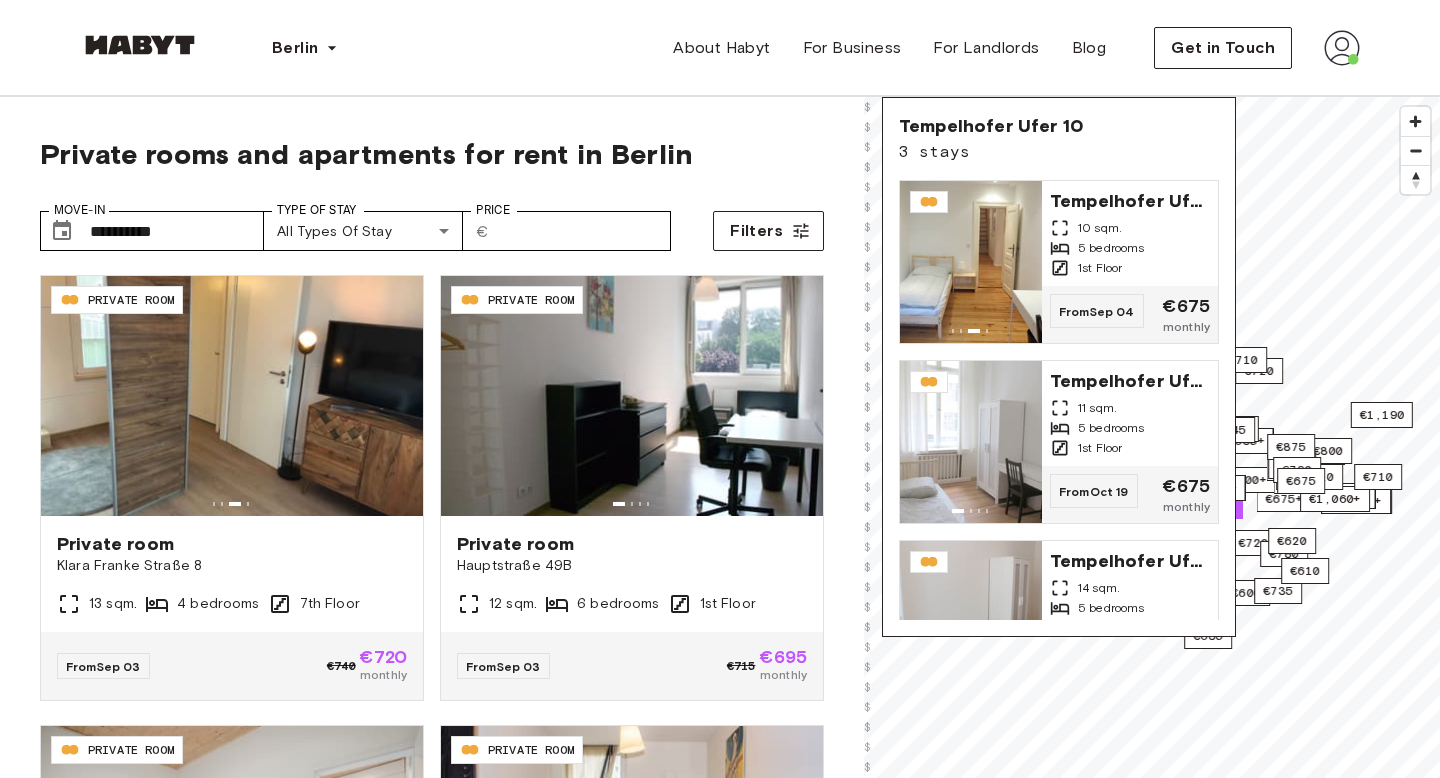 scroll, scrollTop: 0, scrollLeft: 0, axis: both 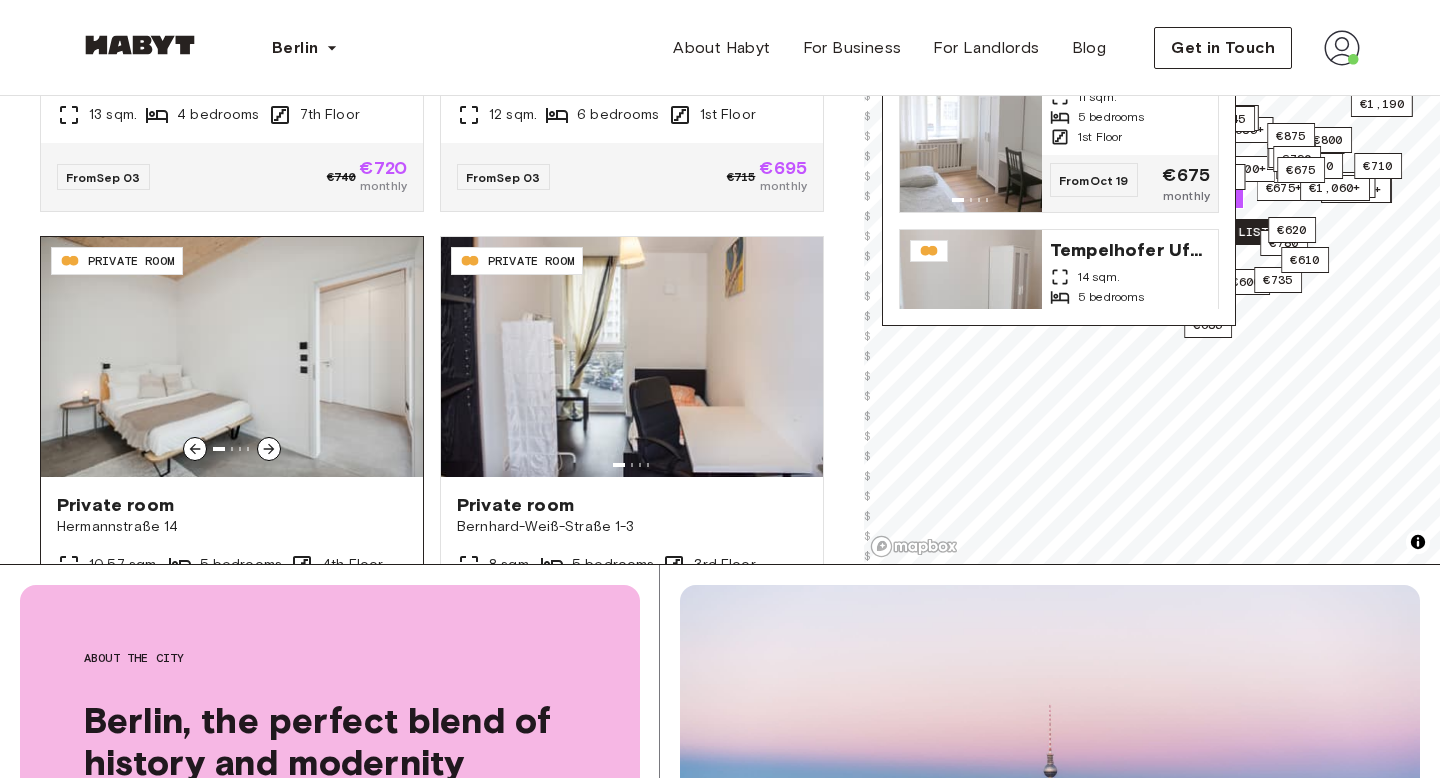 click at bounding box center [232, 357] 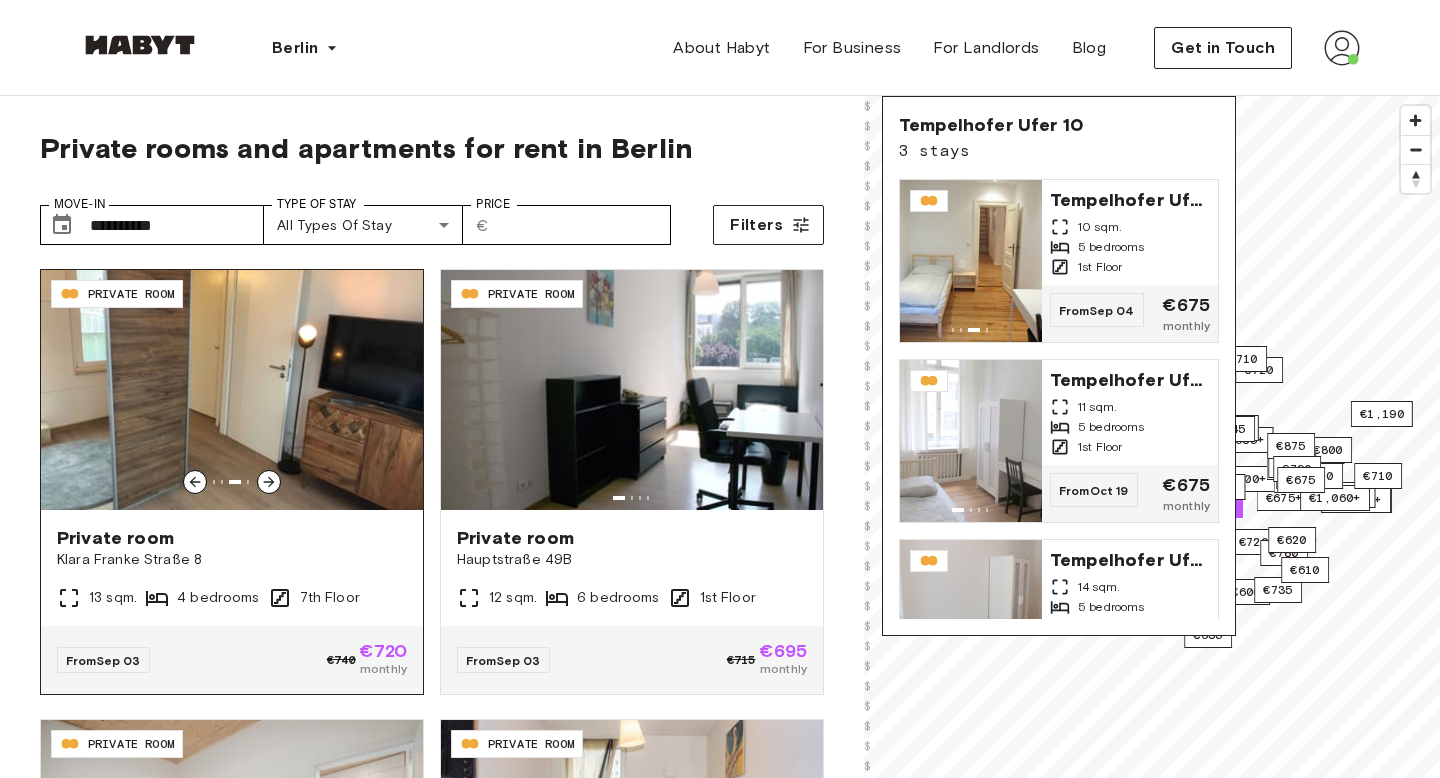 scroll, scrollTop: 0, scrollLeft: 0, axis: both 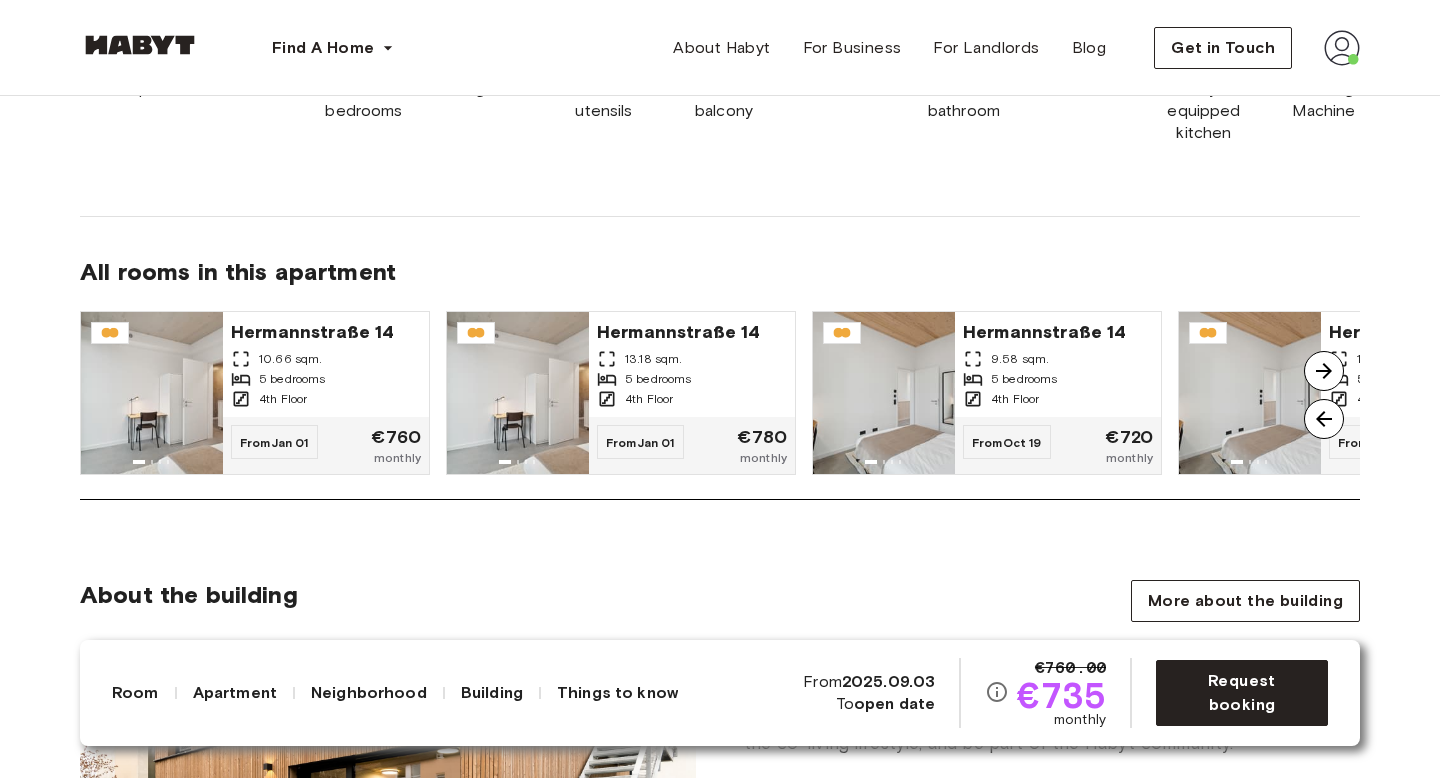 click at bounding box center [1324, 371] 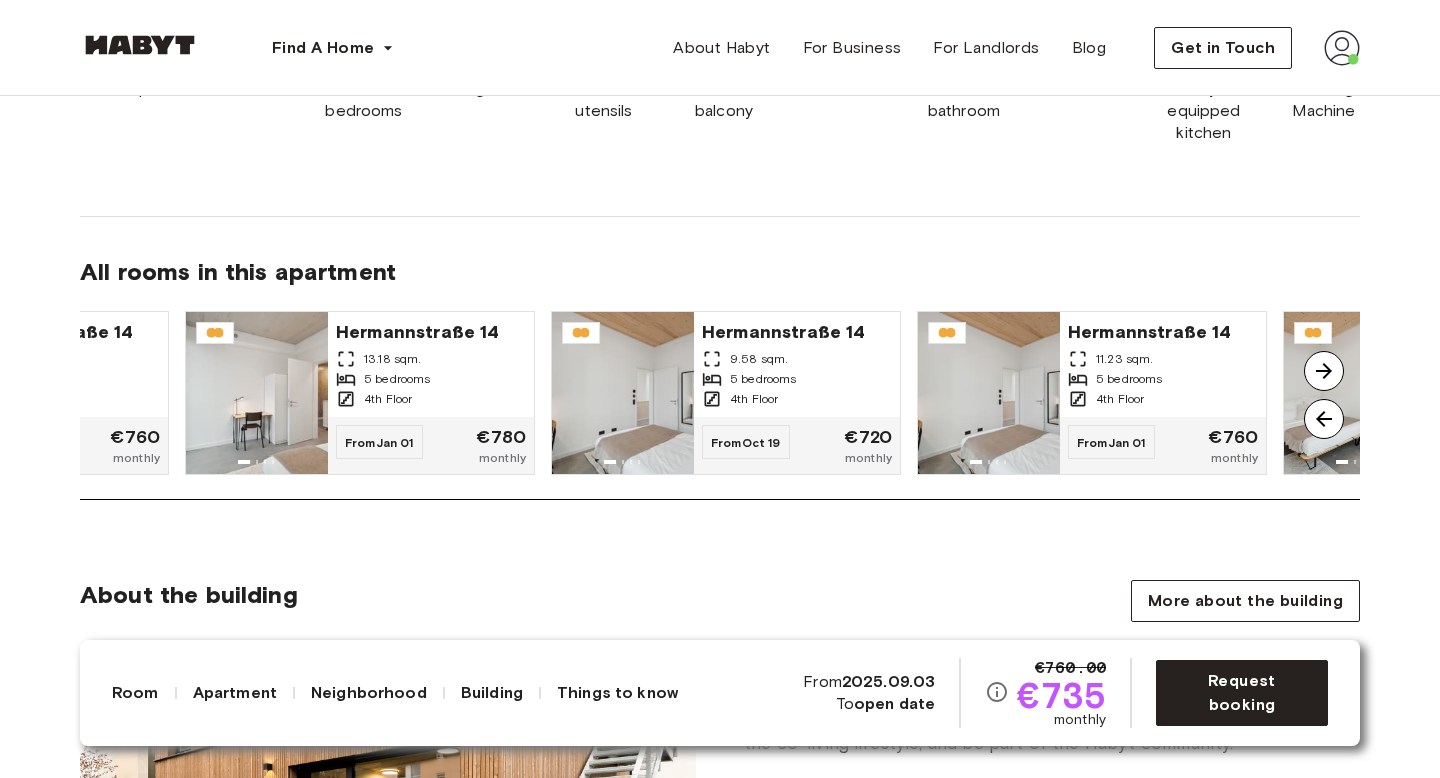 click at bounding box center (1324, 371) 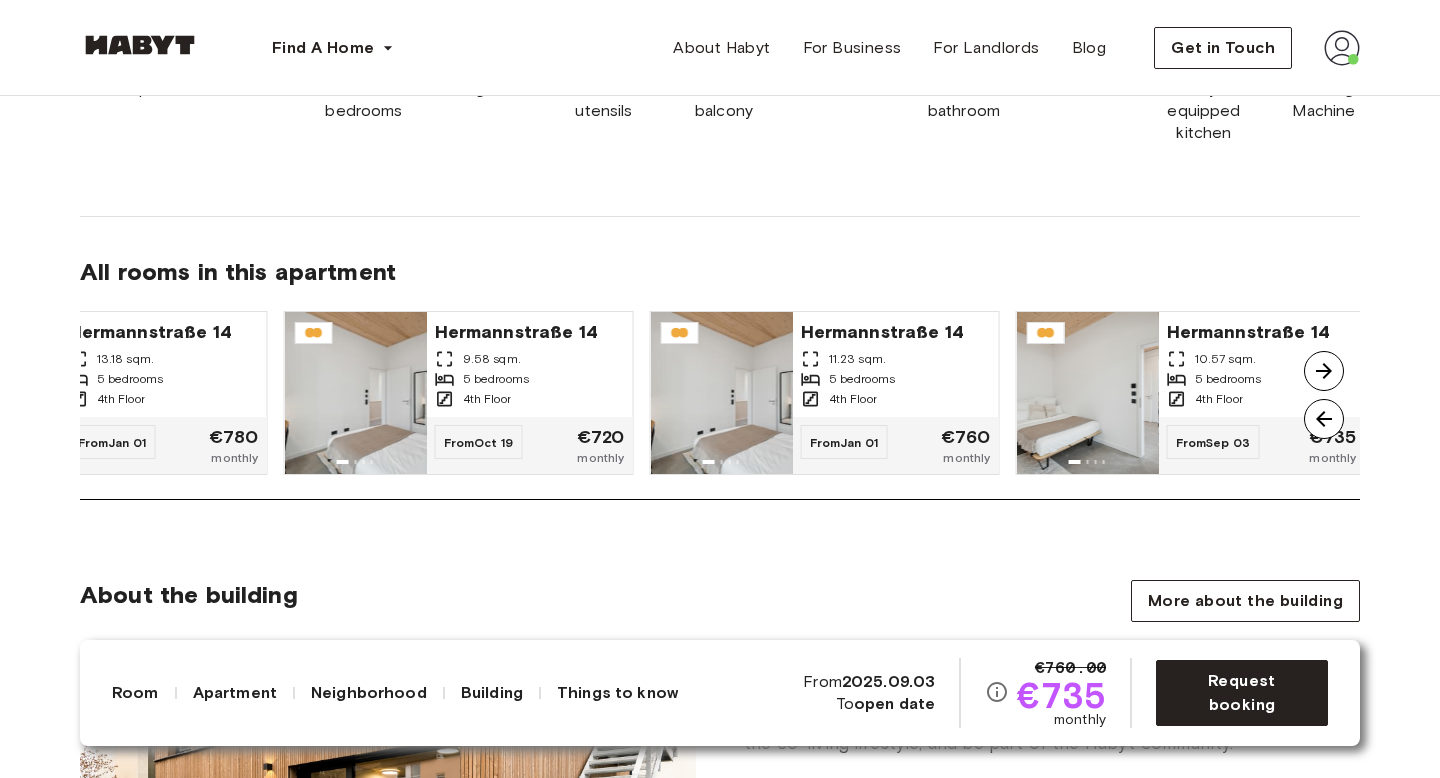 click at bounding box center [1324, 371] 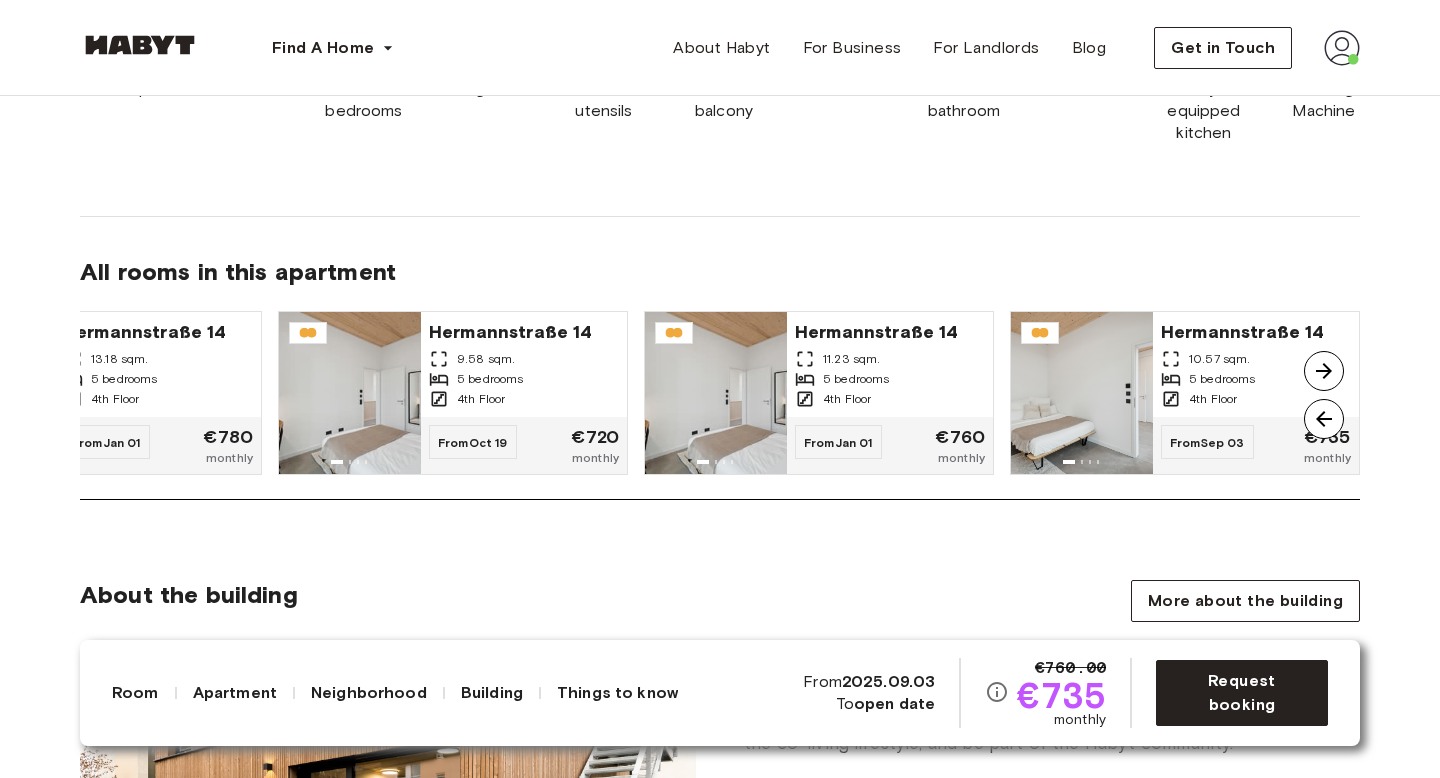 click at bounding box center (1324, 371) 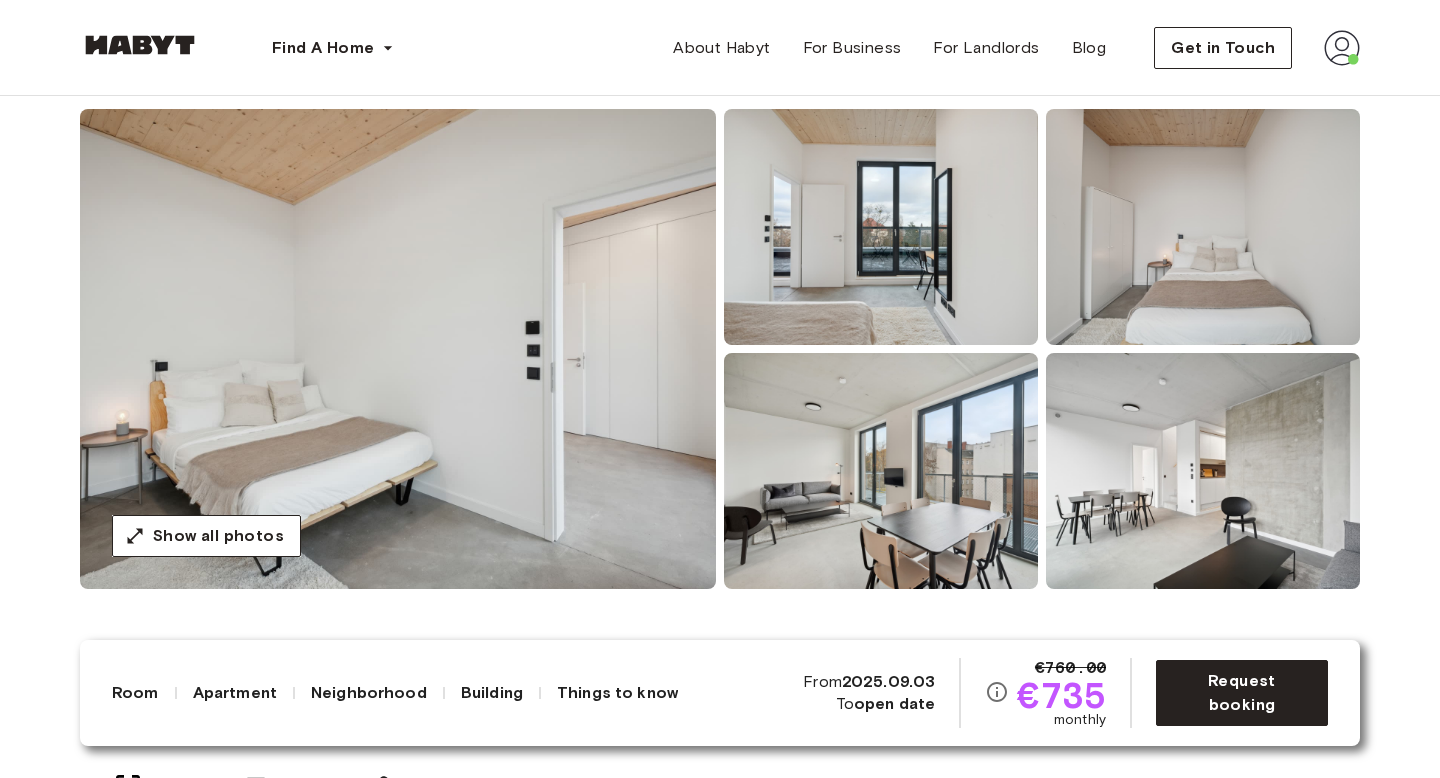 scroll, scrollTop: 117, scrollLeft: 0, axis: vertical 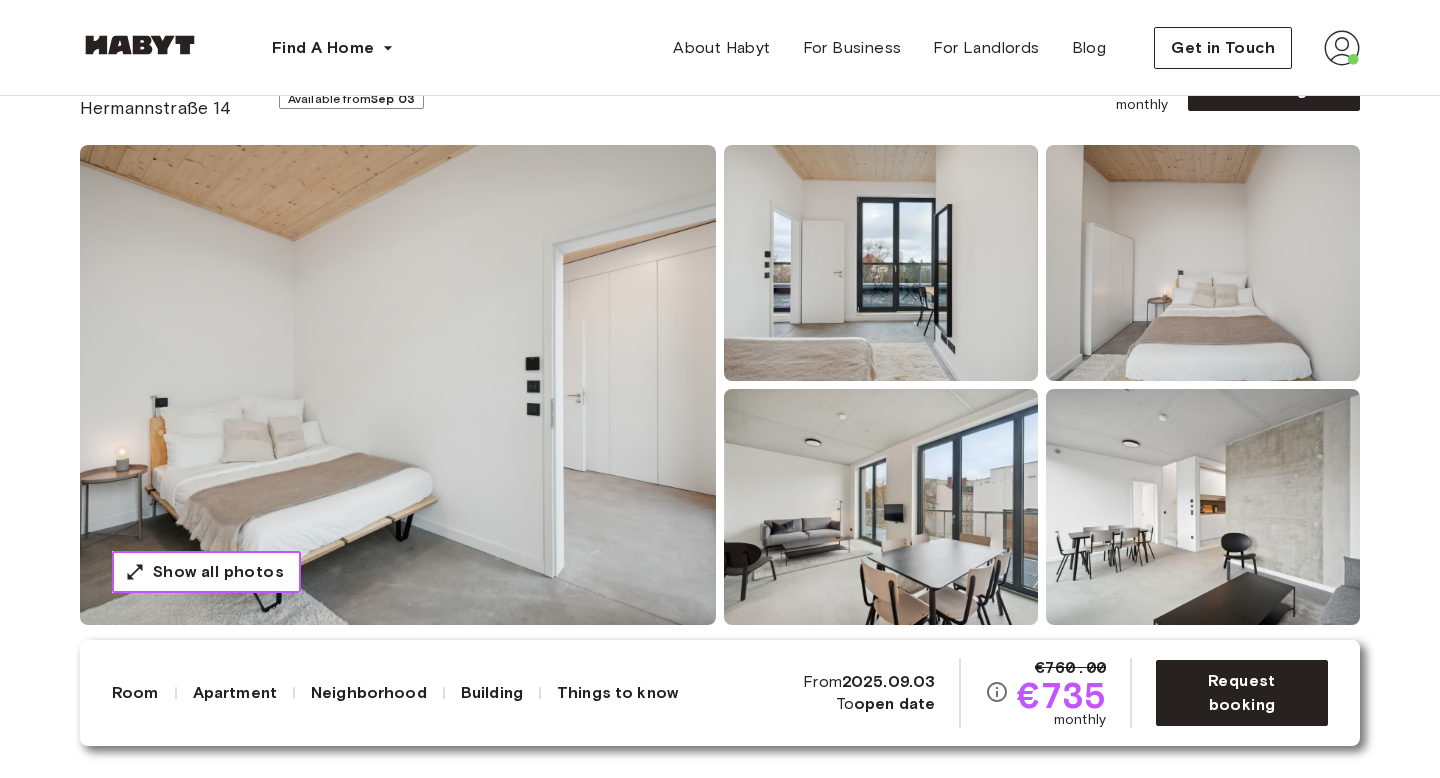 click on "Show all photos" at bounding box center (218, 572) 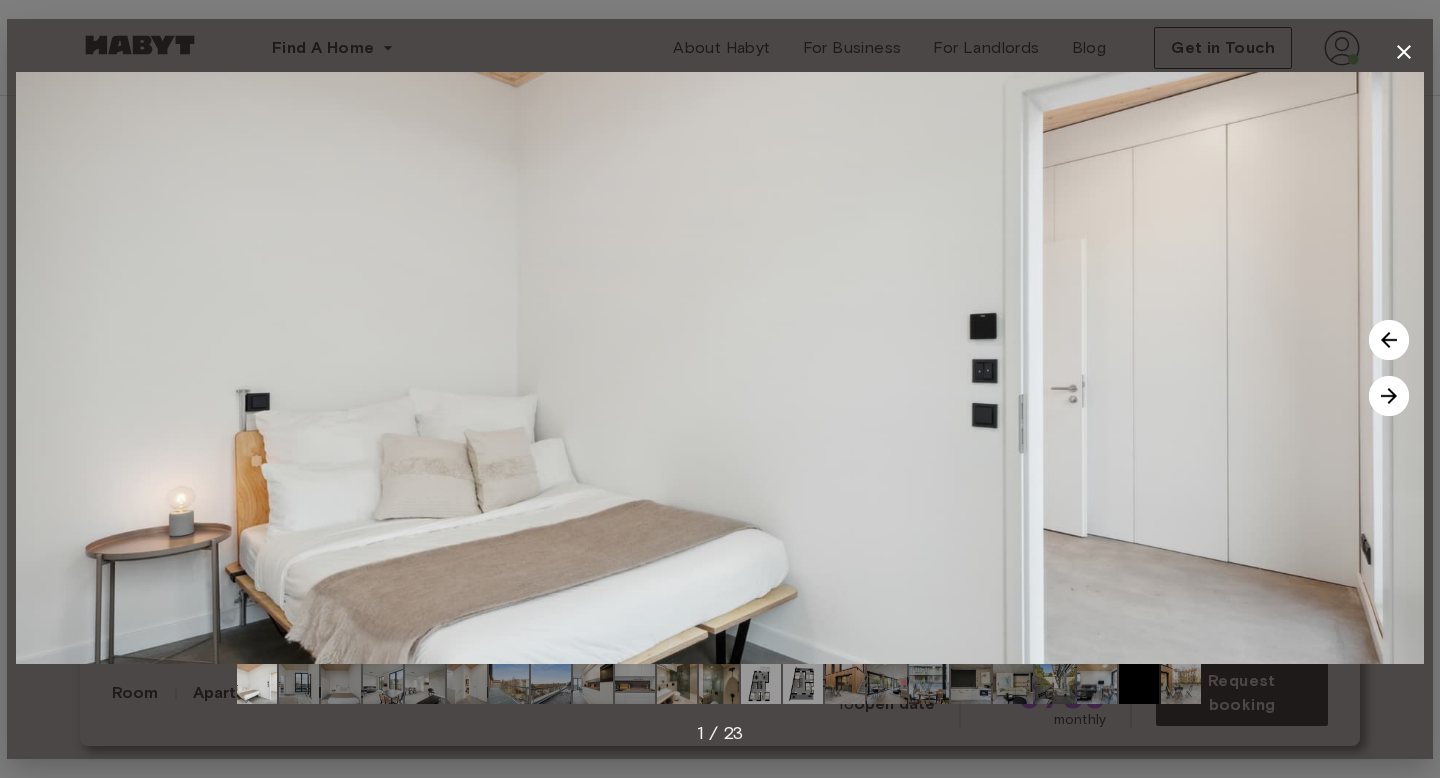 click at bounding box center (1389, 396) 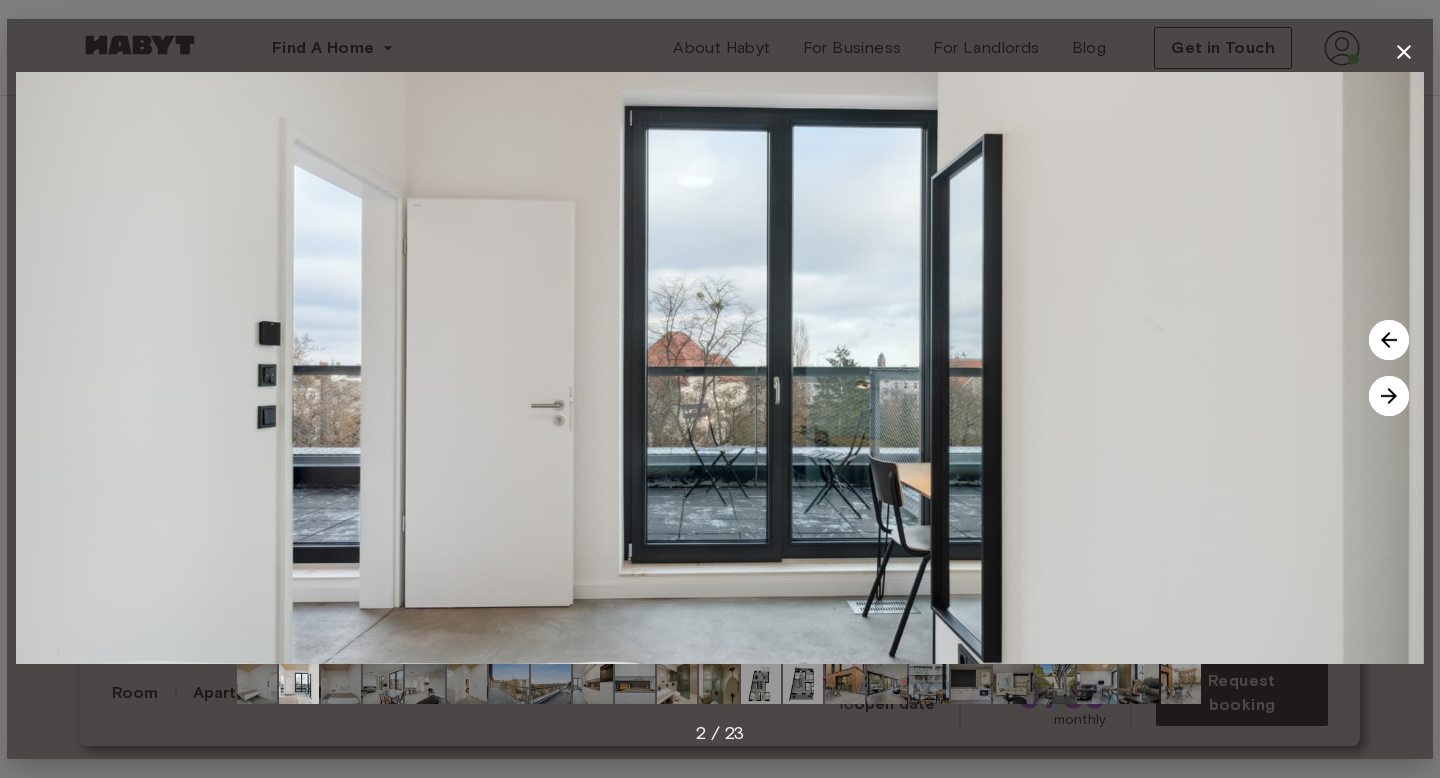click at bounding box center [1389, 396] 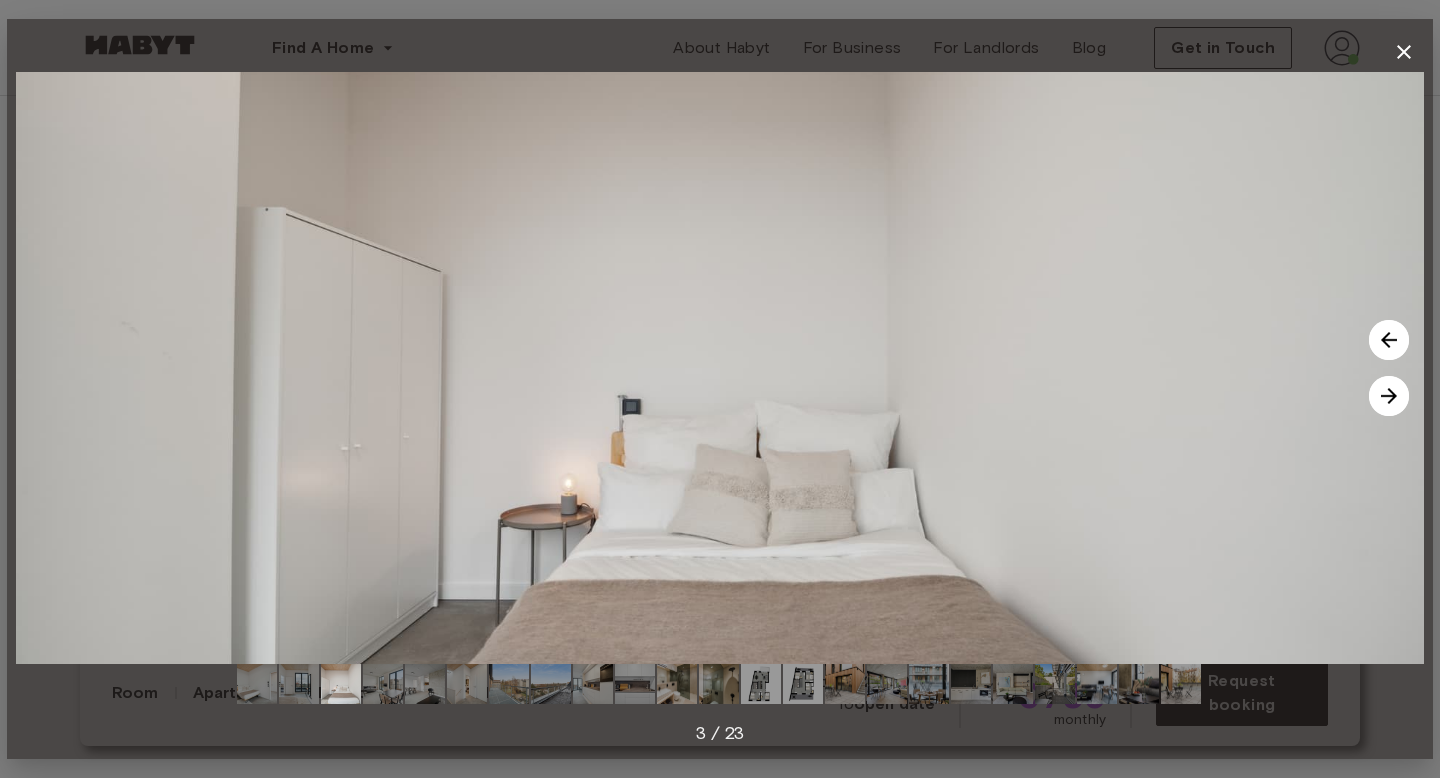 click at bounding box center (1389, 396) 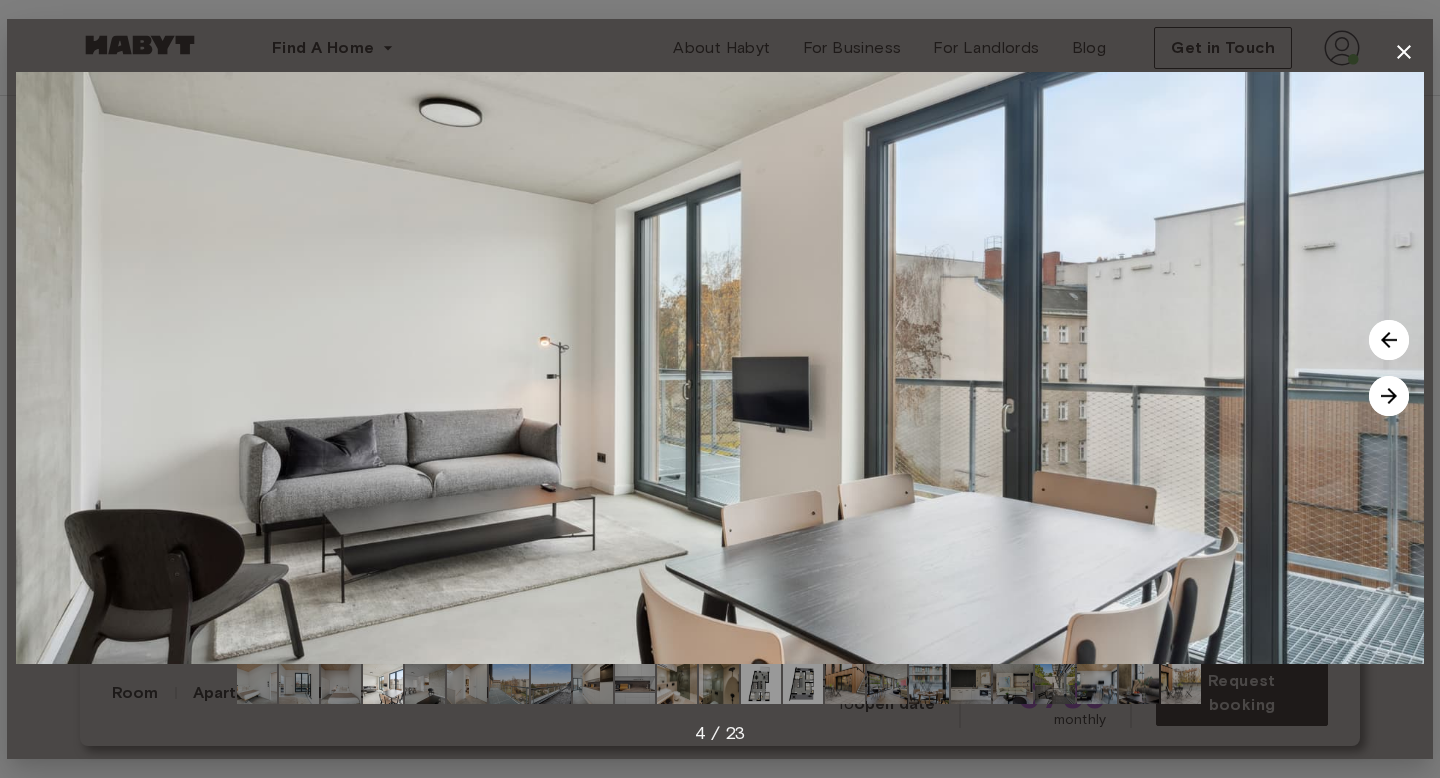 click at bounding box center [1389, 396] 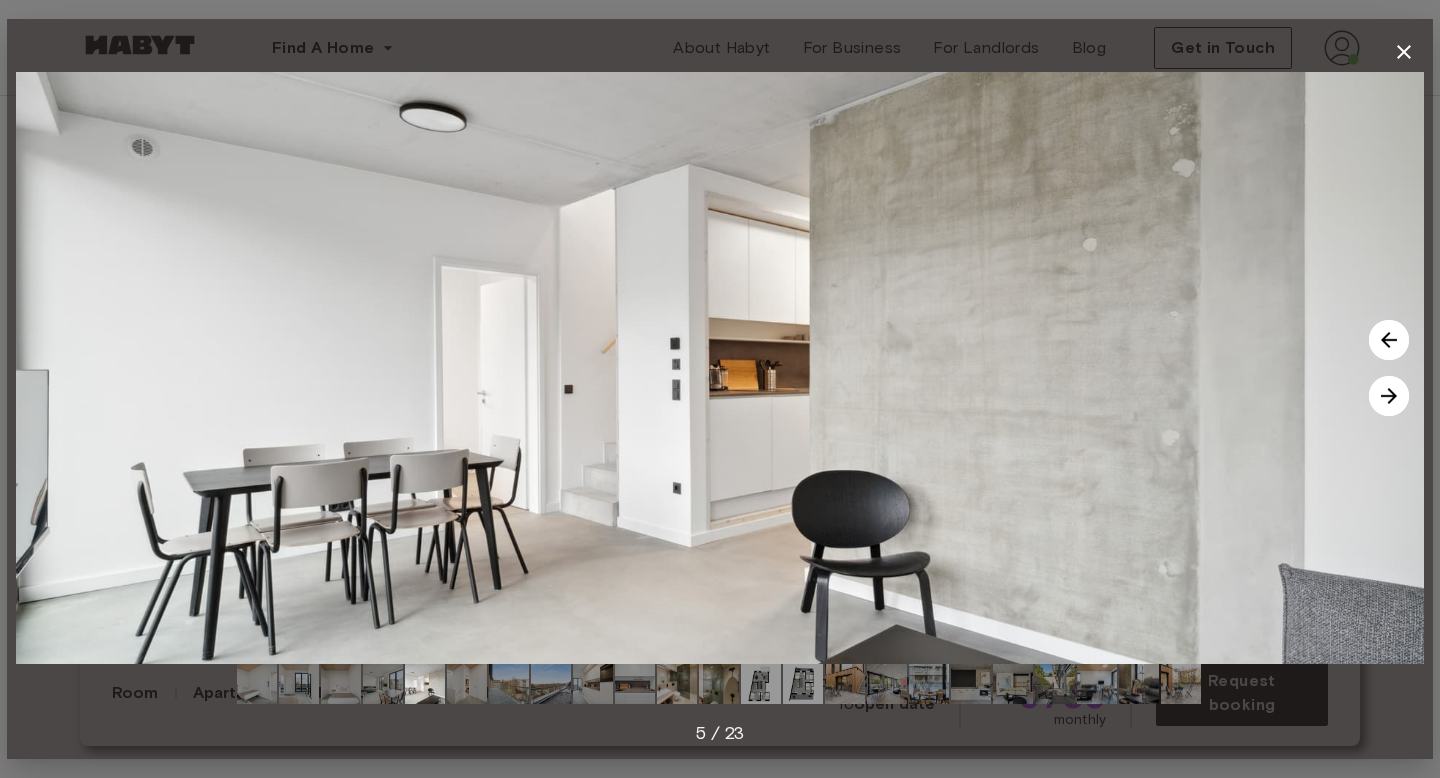 click at bounding box center [1389, 396] 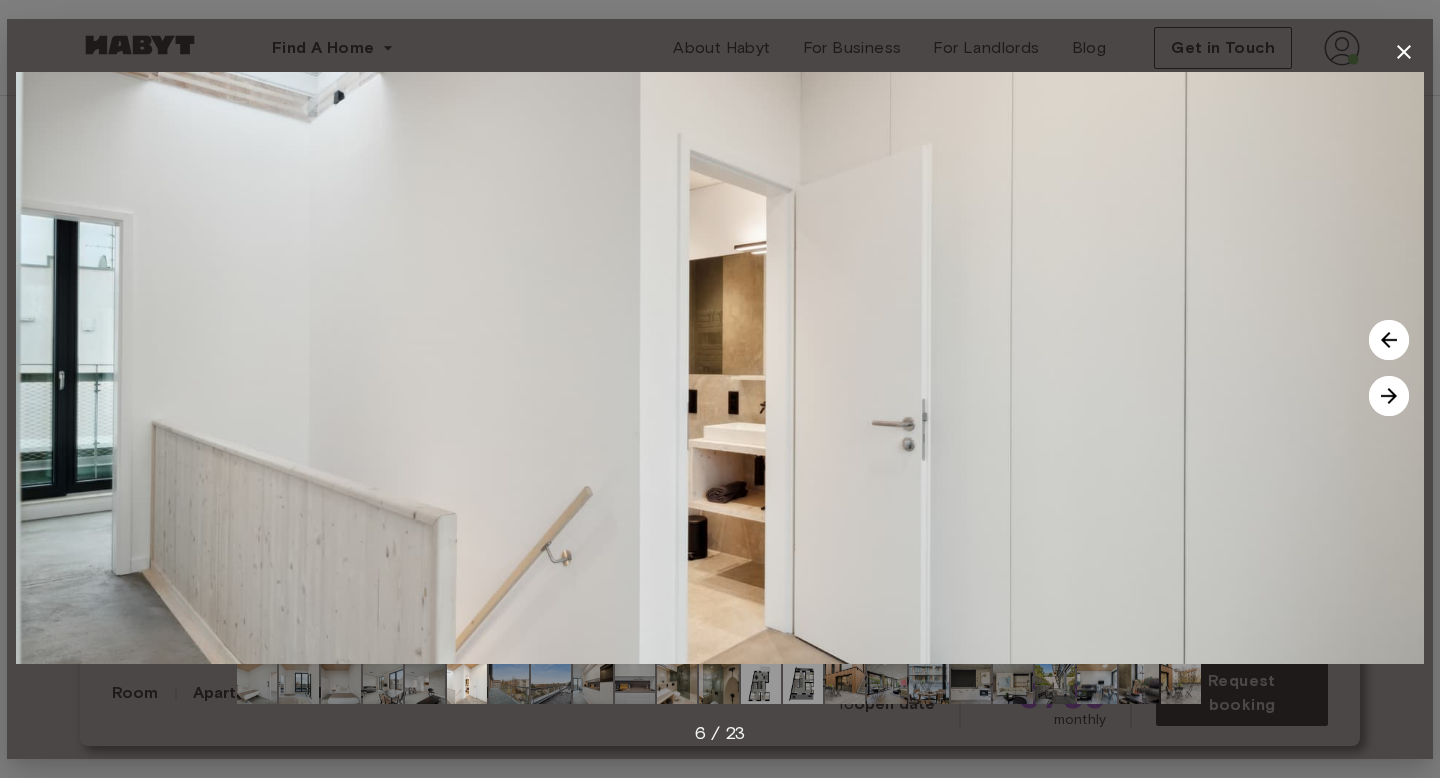 click at bounding box center [1389, 396] 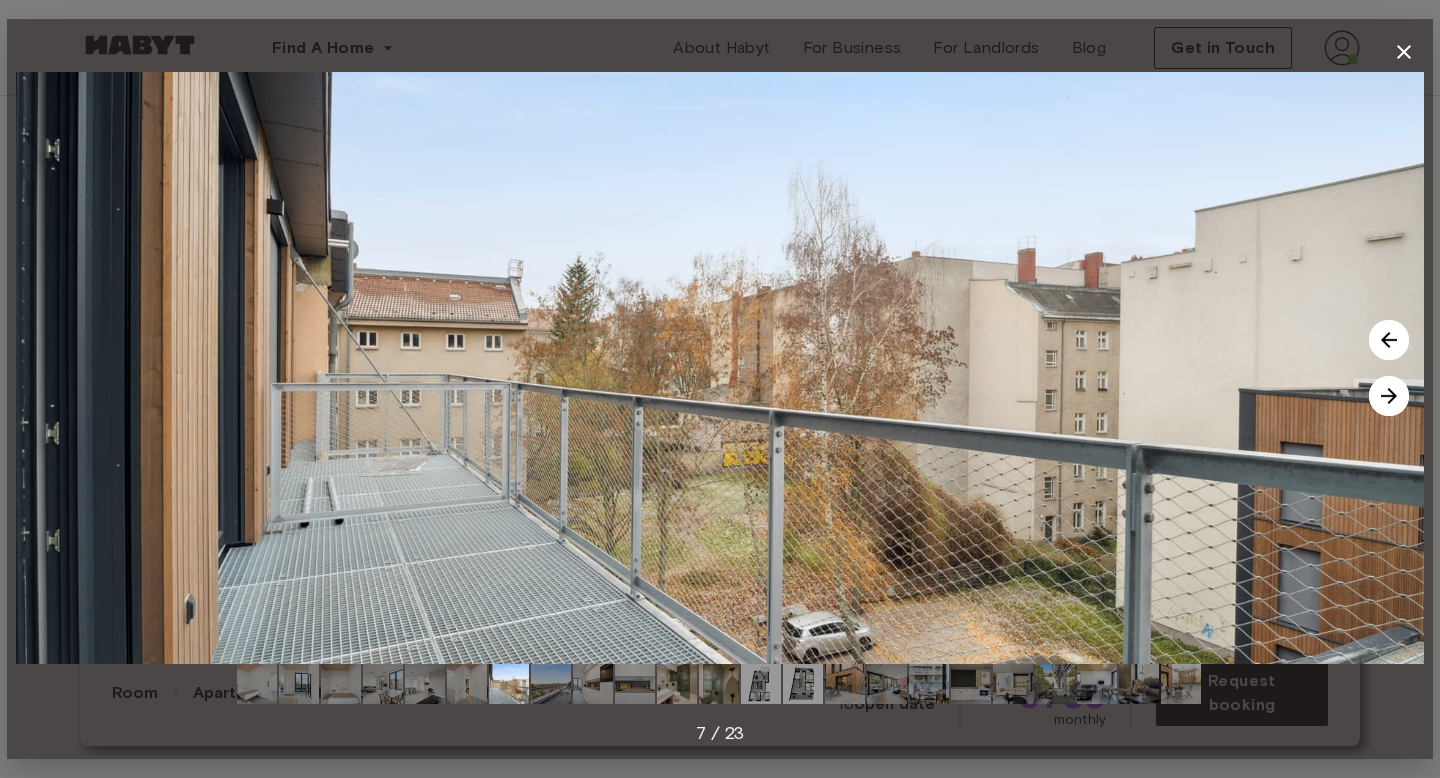 click at bounding box center [1389, 396] 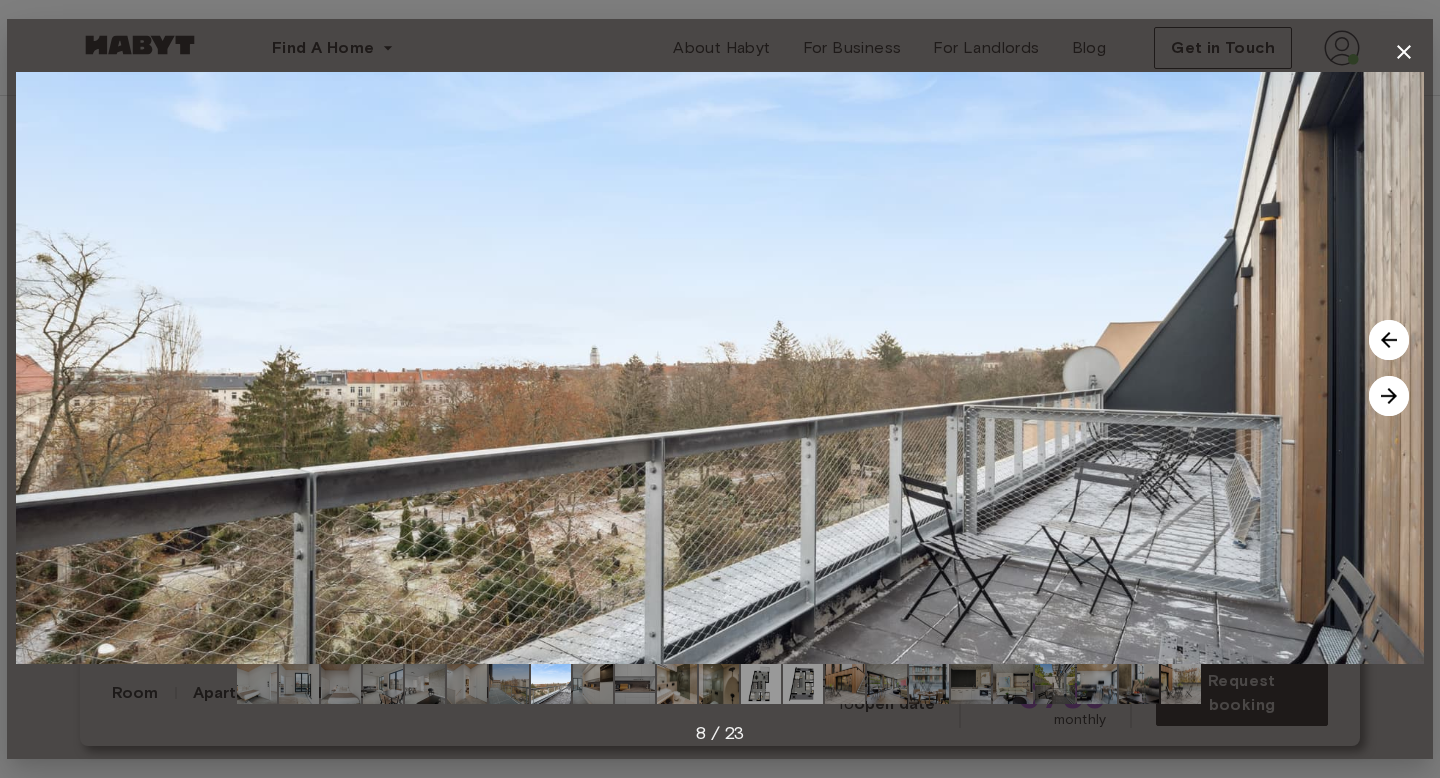 click at bounding box center (1389, 396) 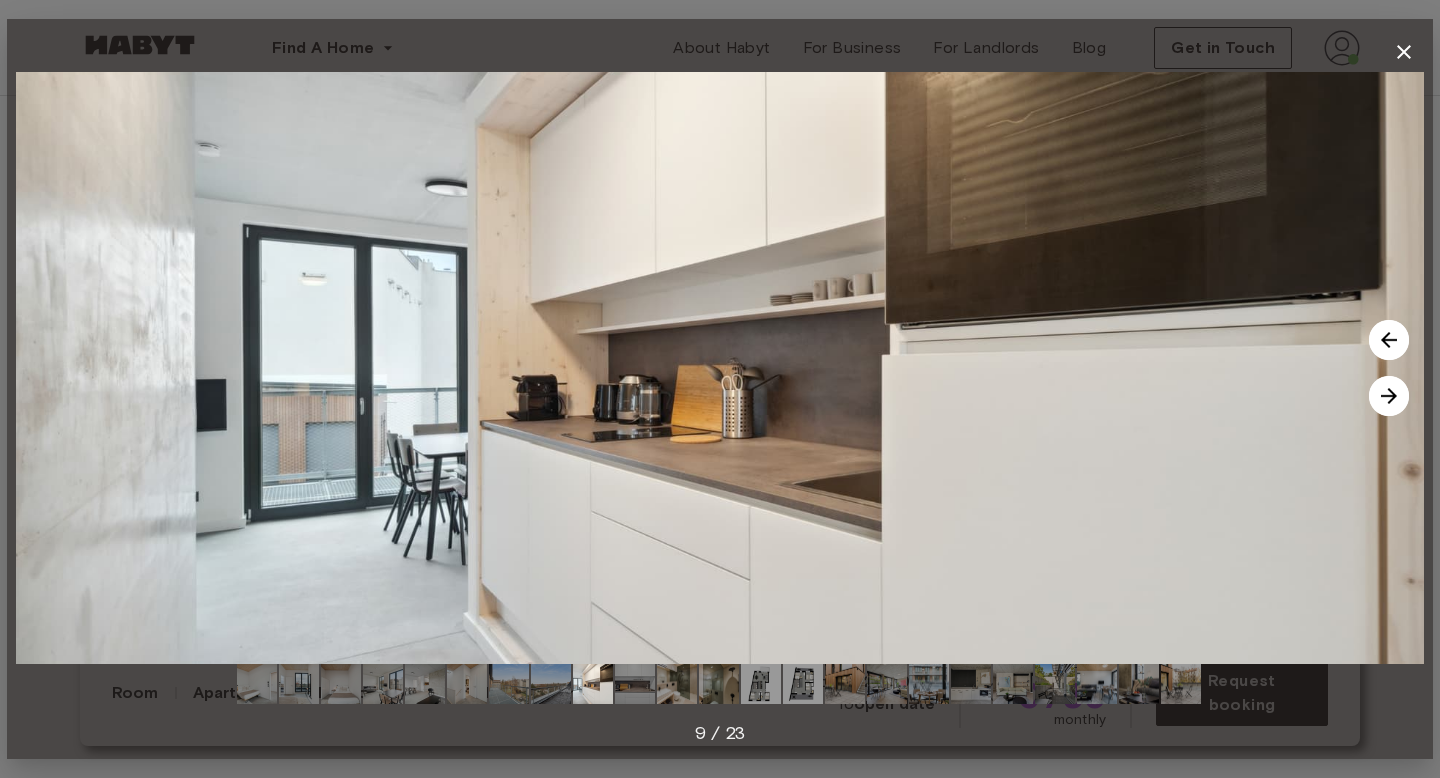 click at bounding box center [1389, 396] 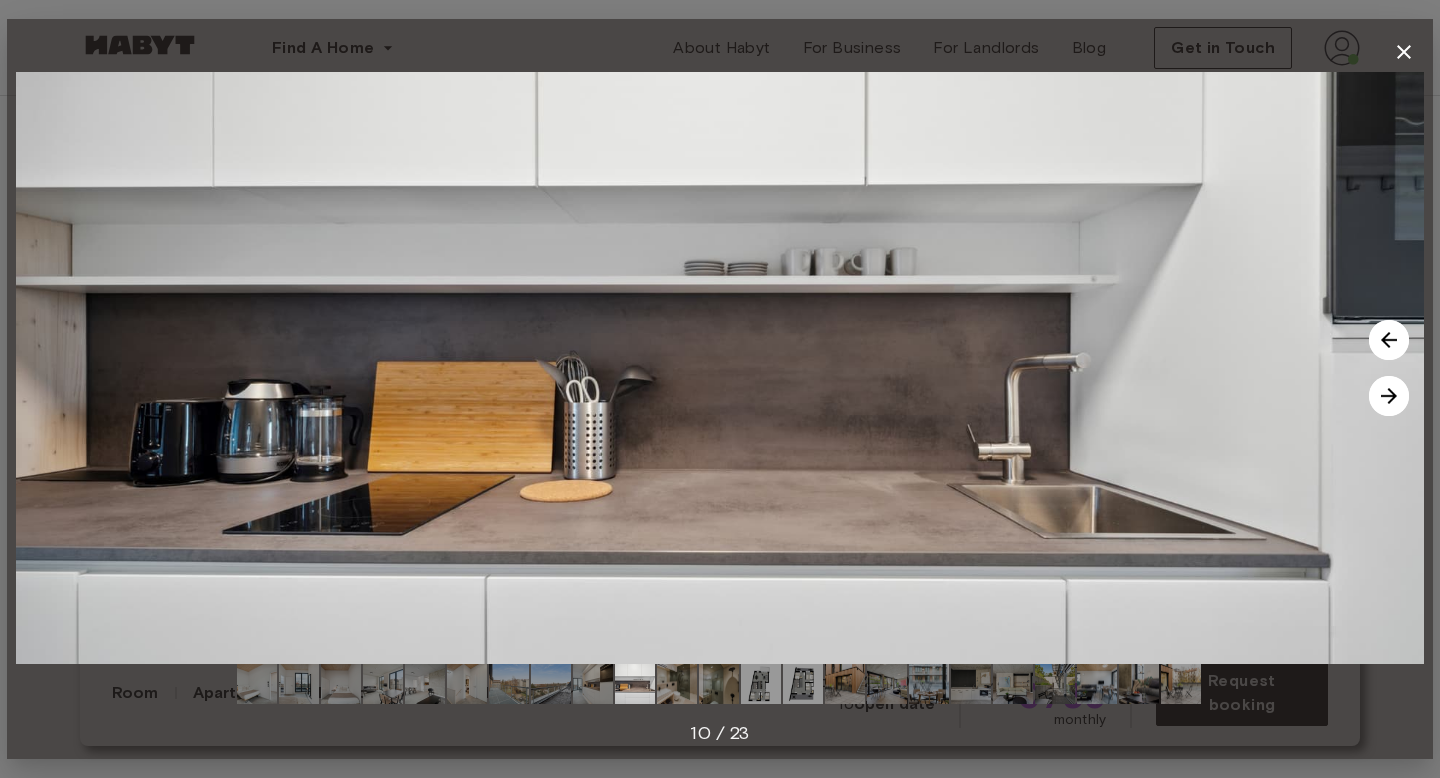click at bounding box center [1389, 396] 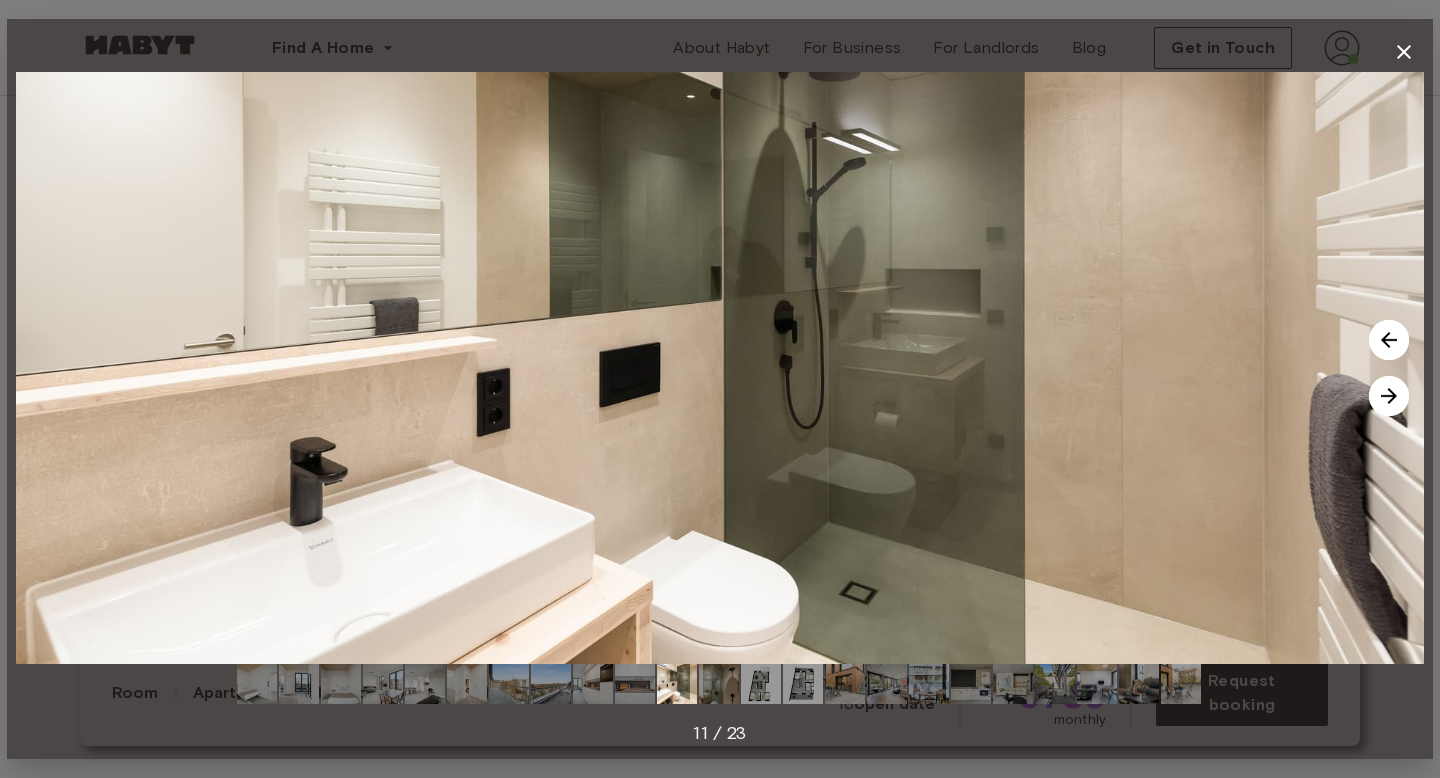 click at bounding box center [1389, 396] 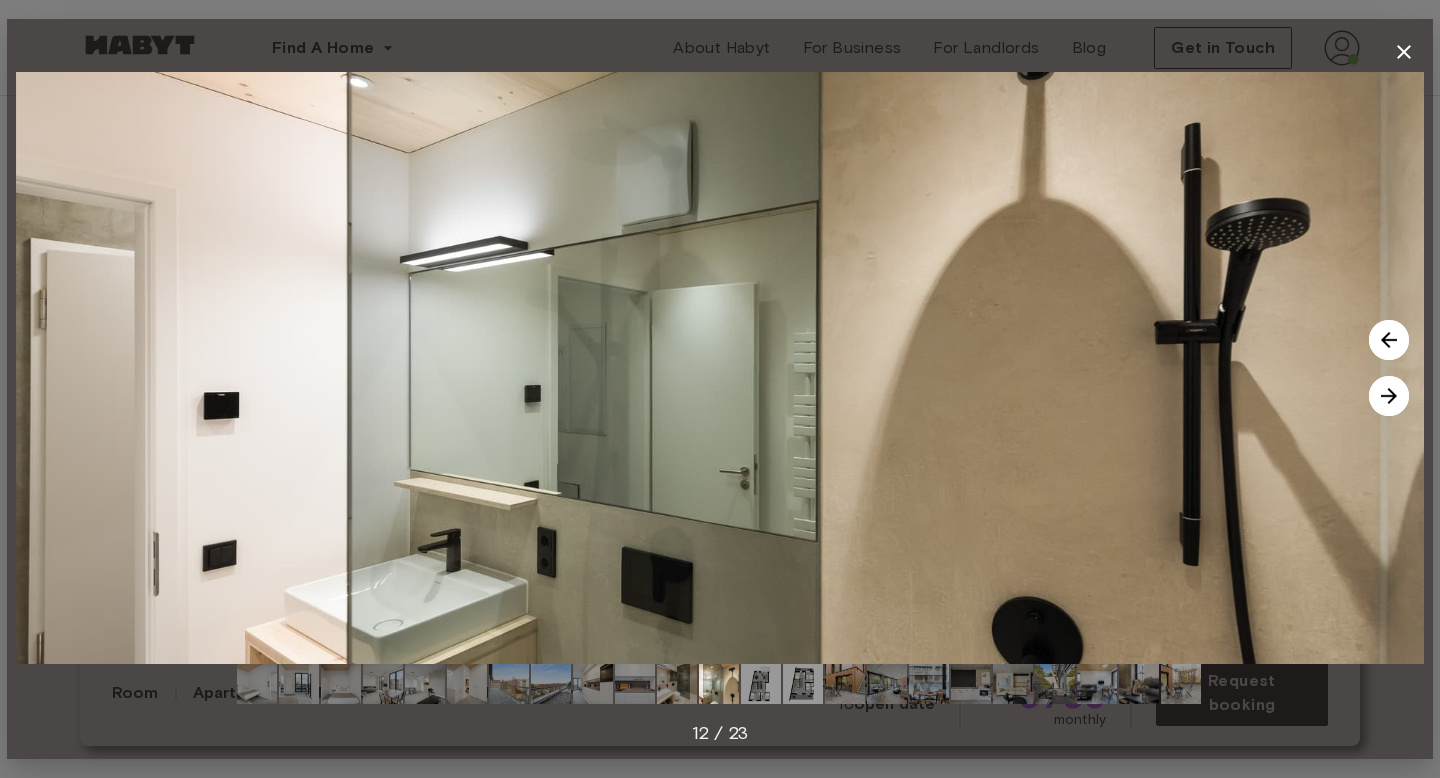 click at bounding box center (1389, 396) 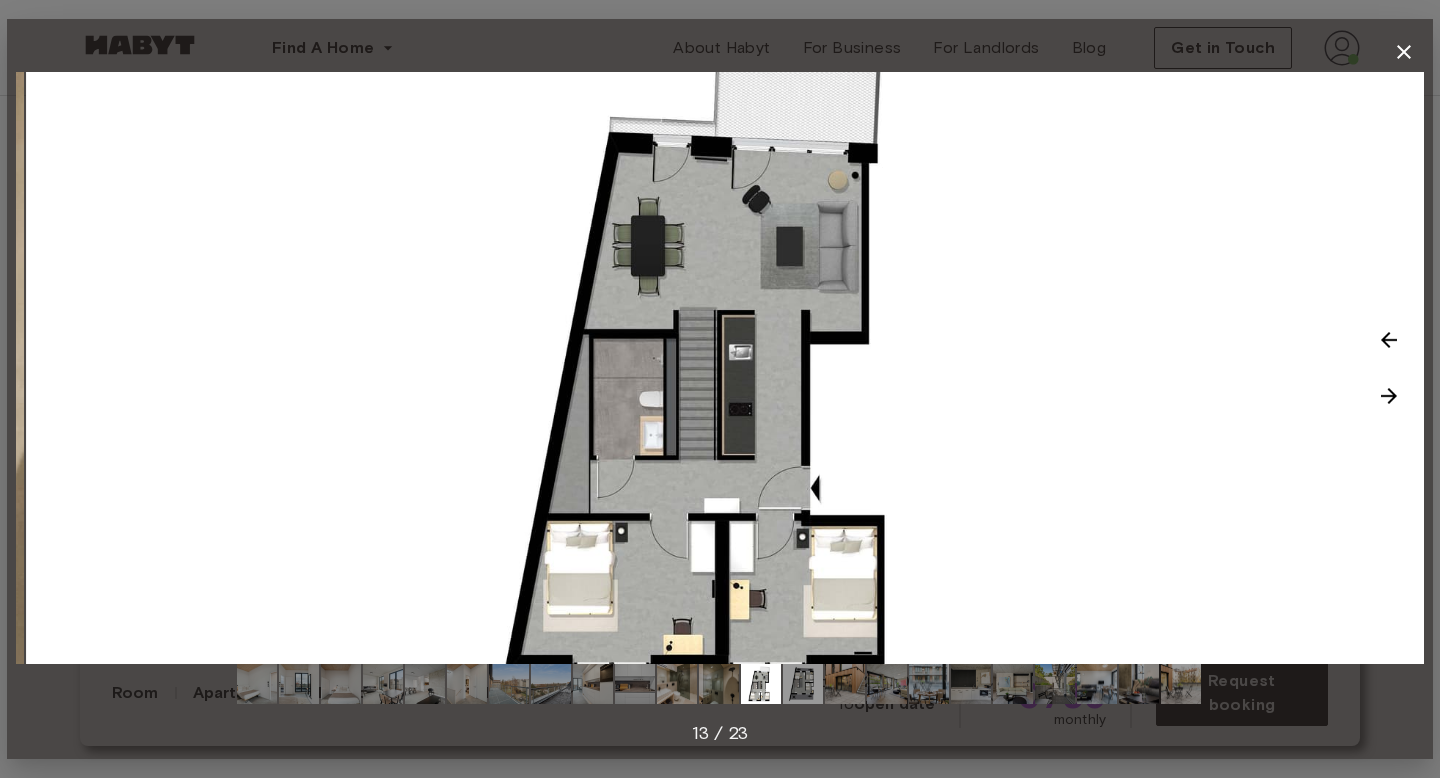 drag, startPoint x: 923, startPoint y: 457, endPoint x: 933, endPoint y: 398, distance: 59.841457 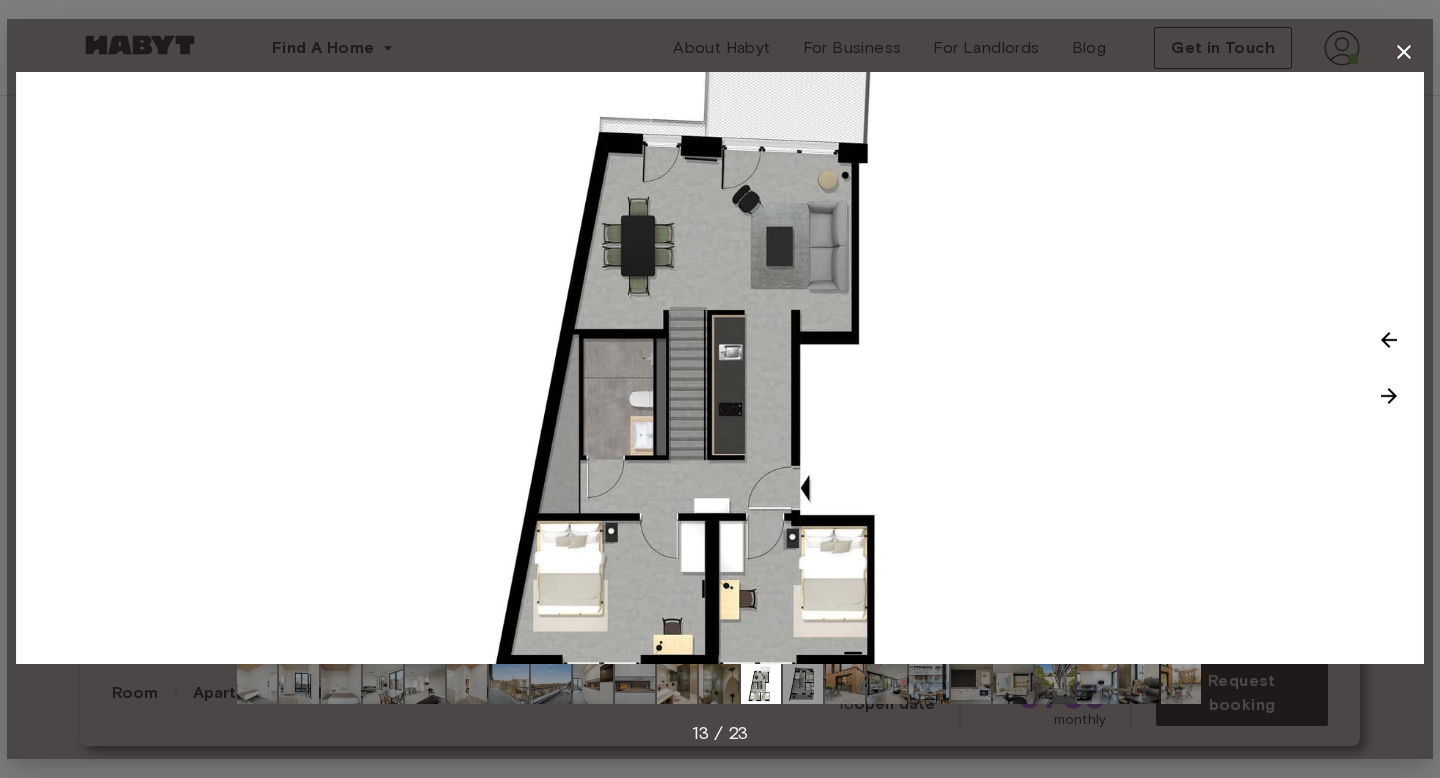 click at bounding box center (720, 368) 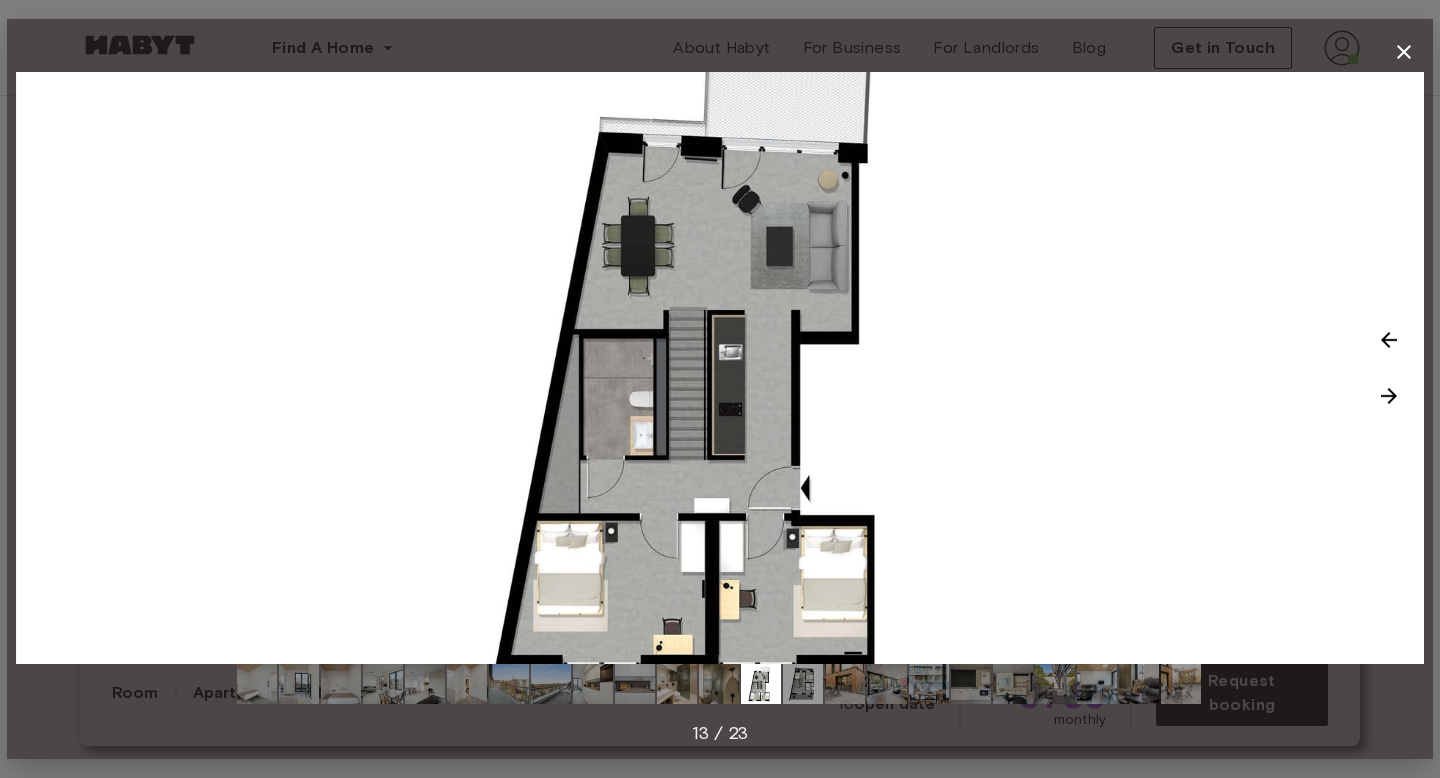 click at bounding box center [1389, 396] 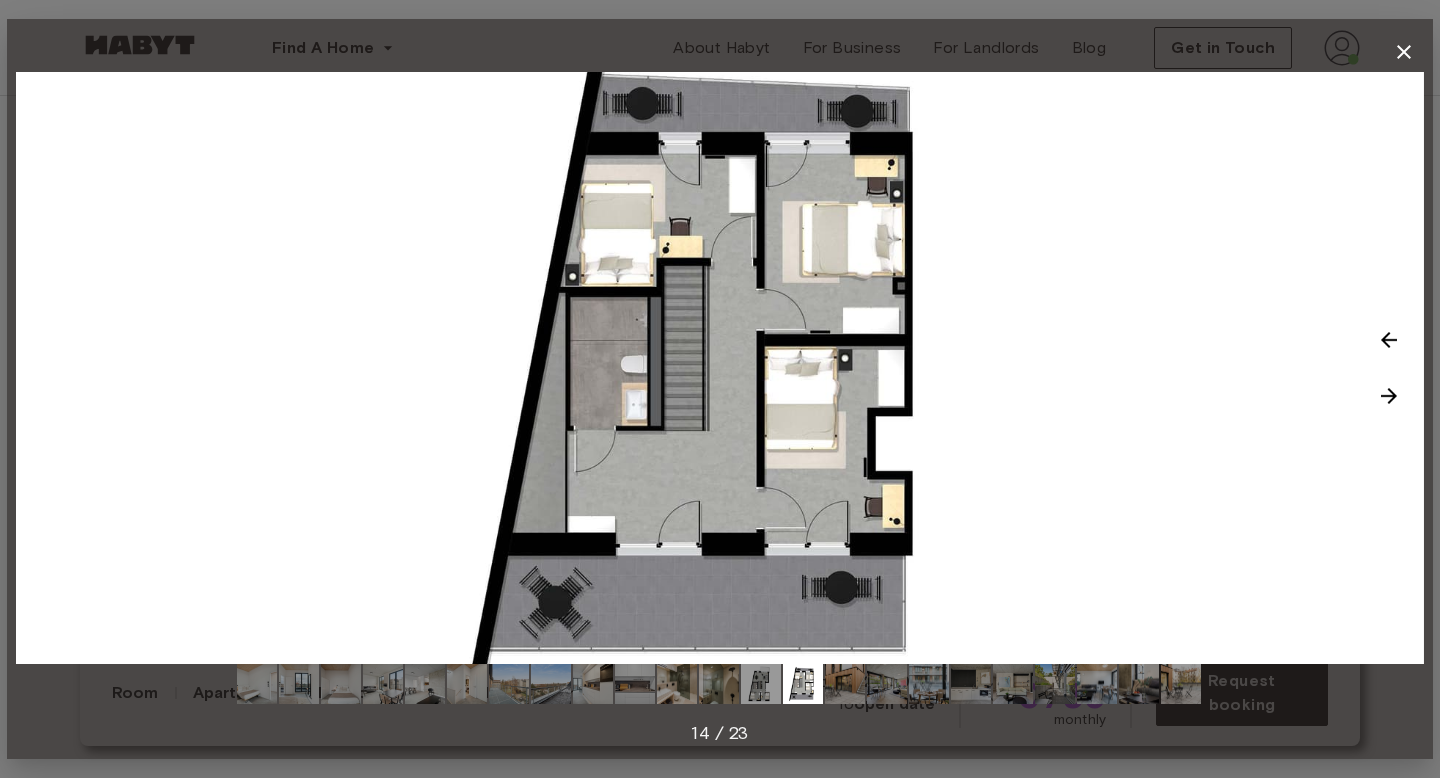 click at bounding box center (1389, 340) 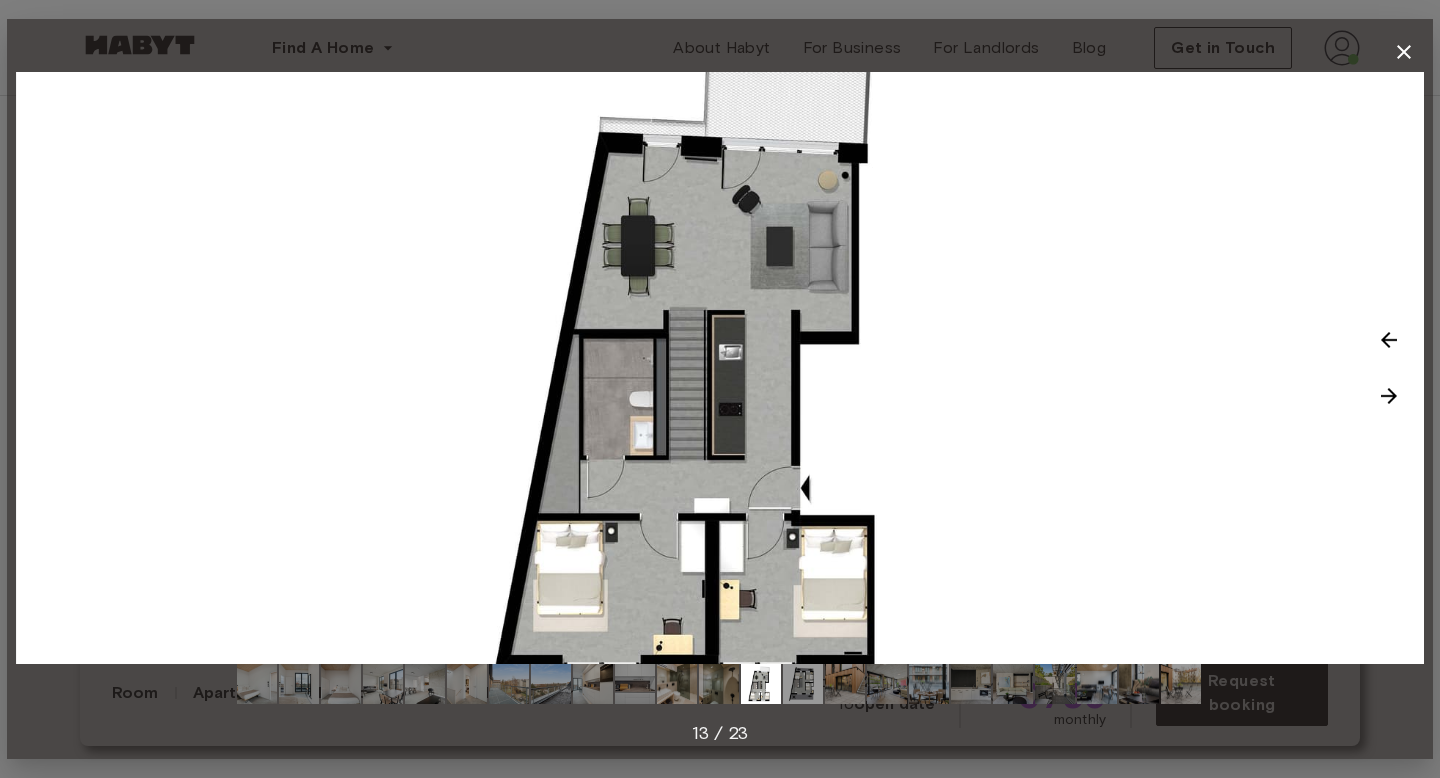 click at bounding box center (1389, 340) 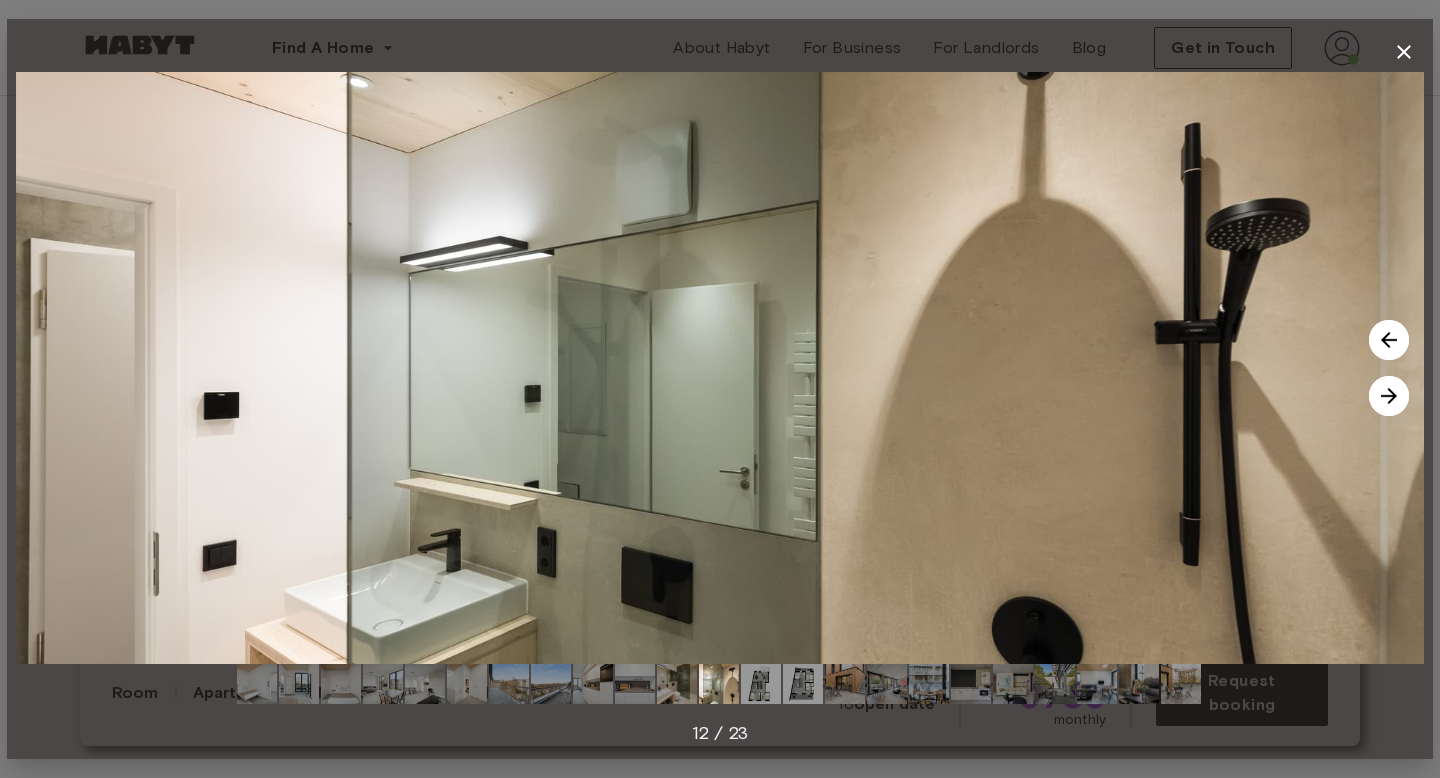 click at bounding box center [1389, 396] 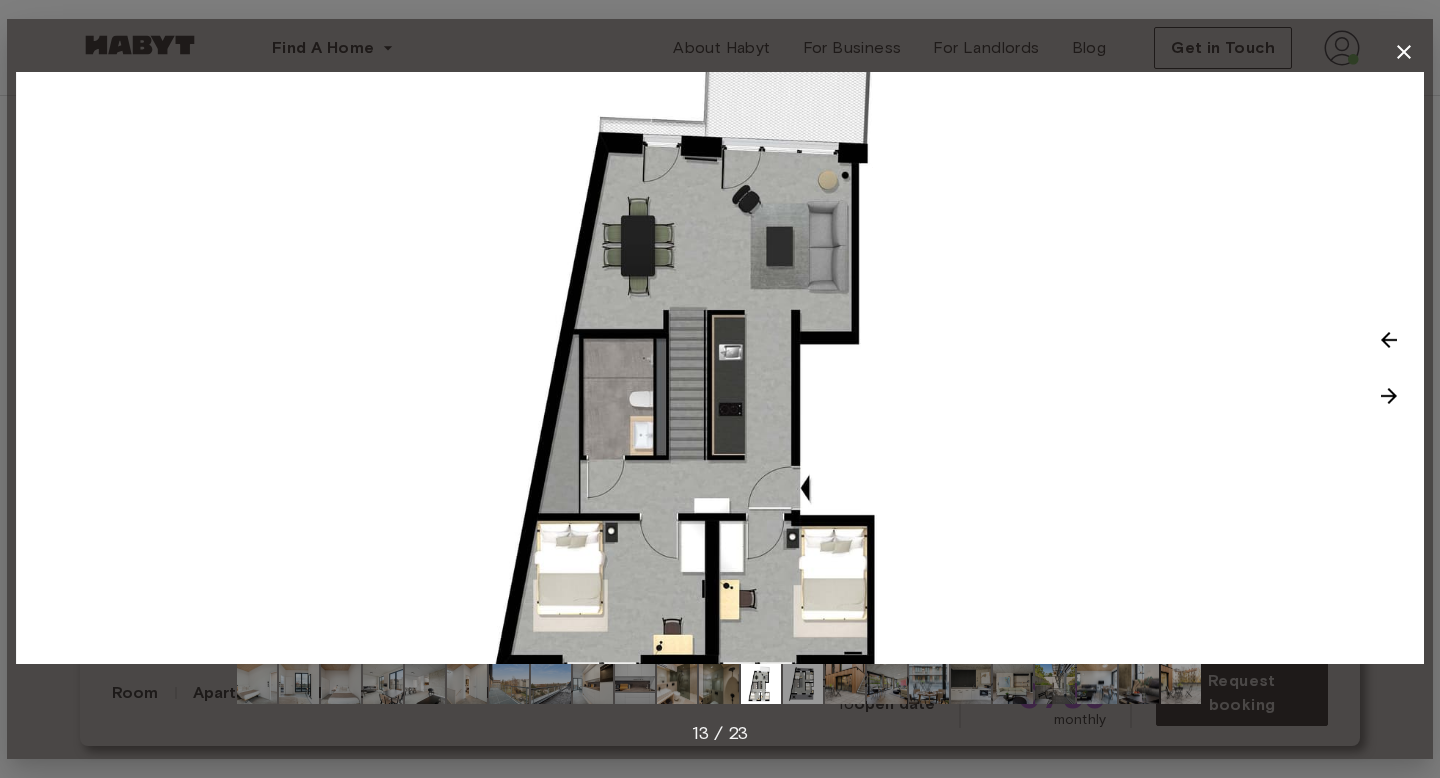 click at bounding box center [1389, 396] 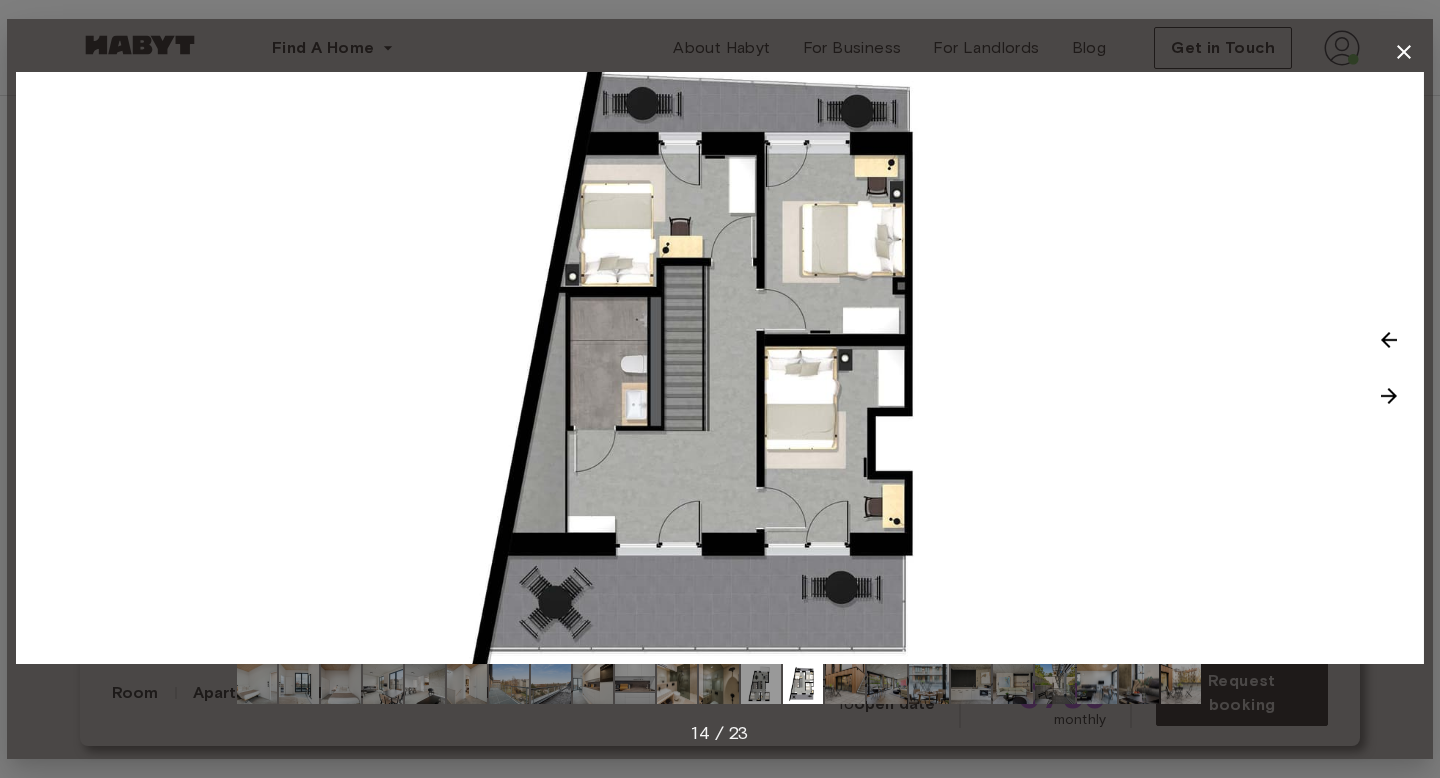 click at bounding box center (1389, 396) 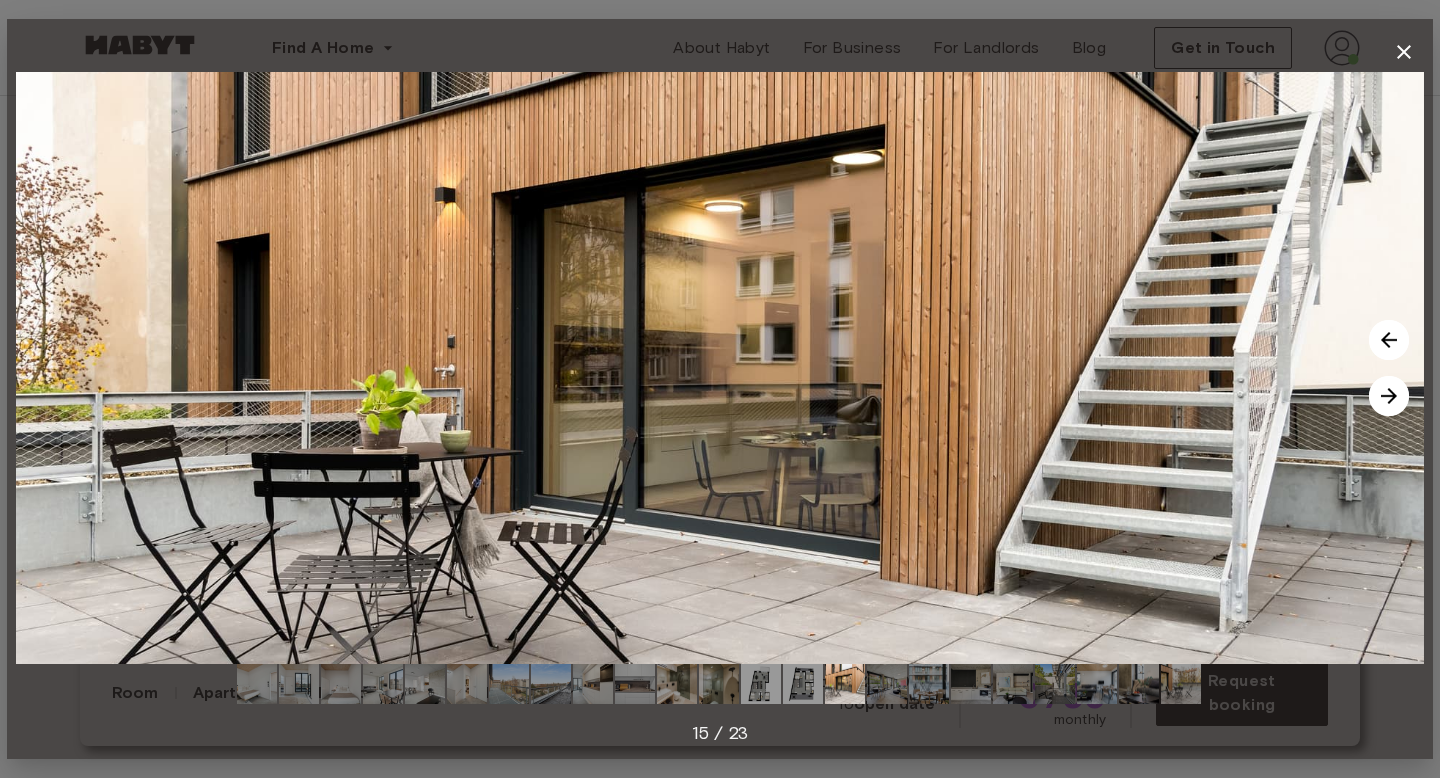 click at bounding box center [1389, 396] 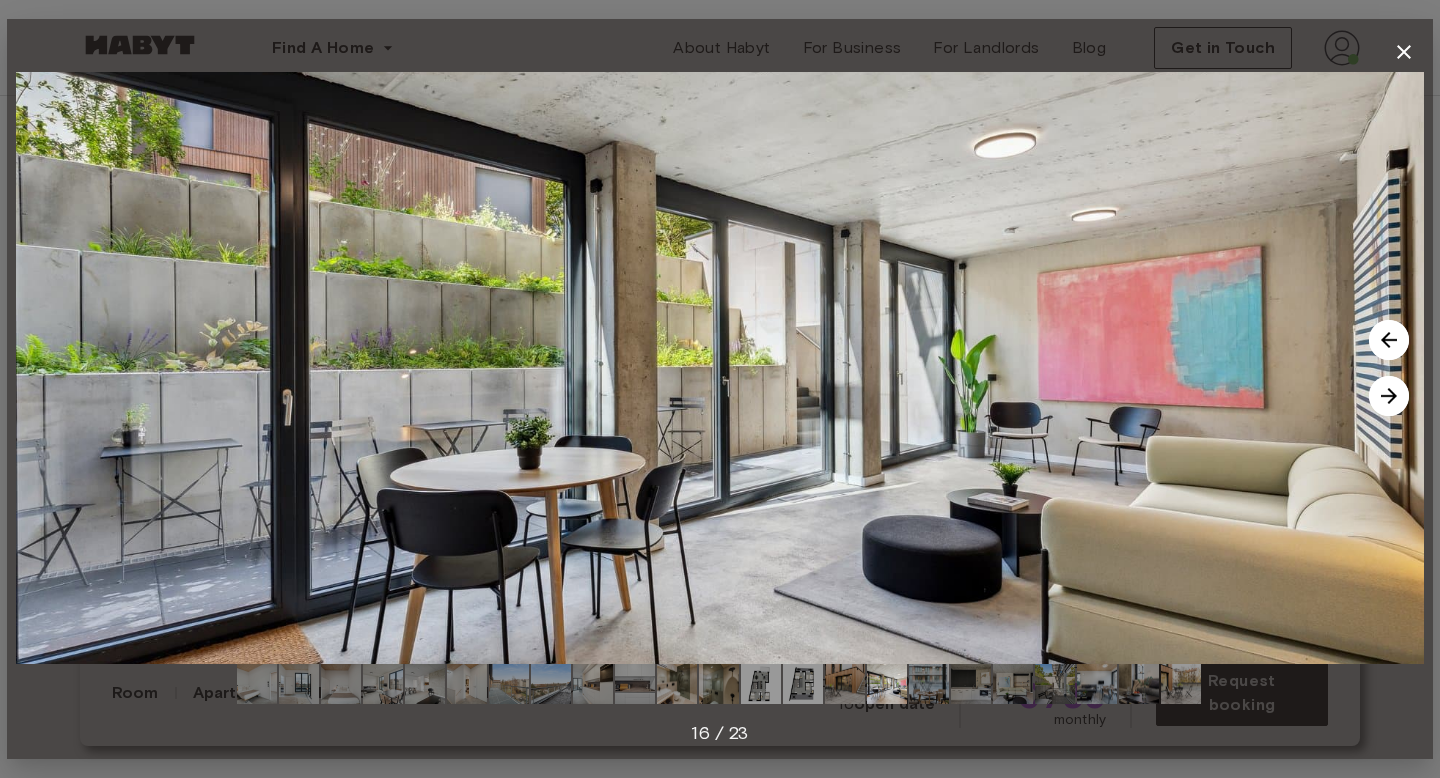 click at bounding box center (1389, 396) 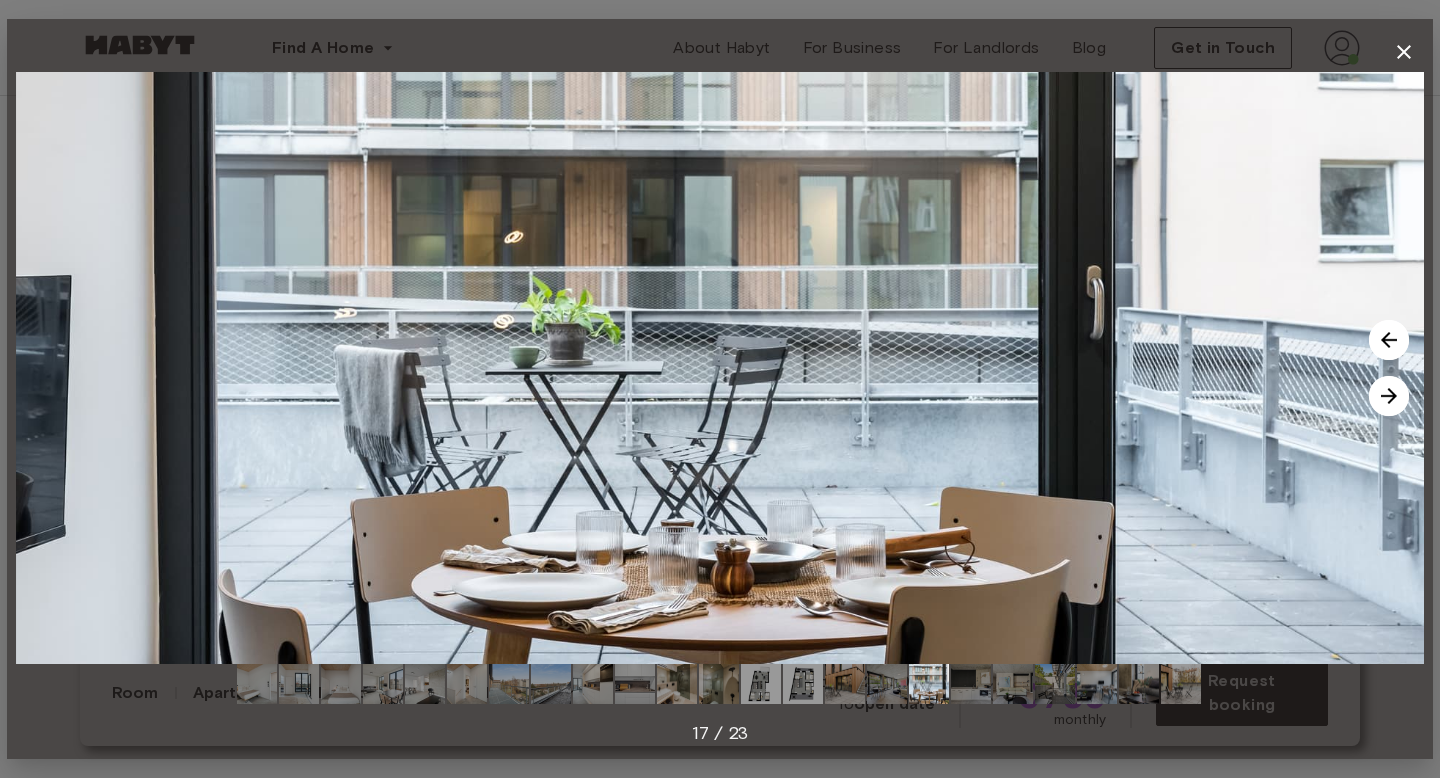 click at bounding box center (1389, 396) 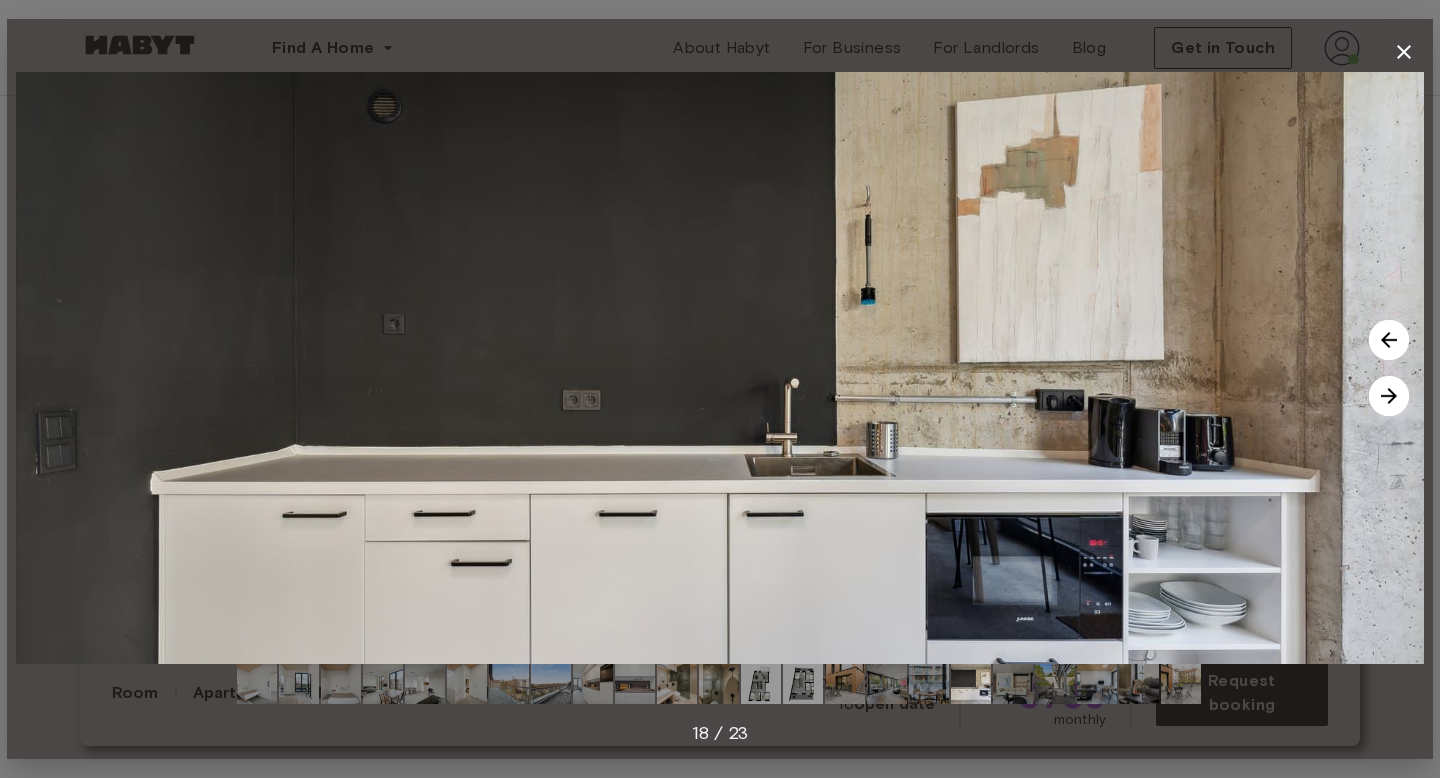 click at bounding box center [1389, 396] 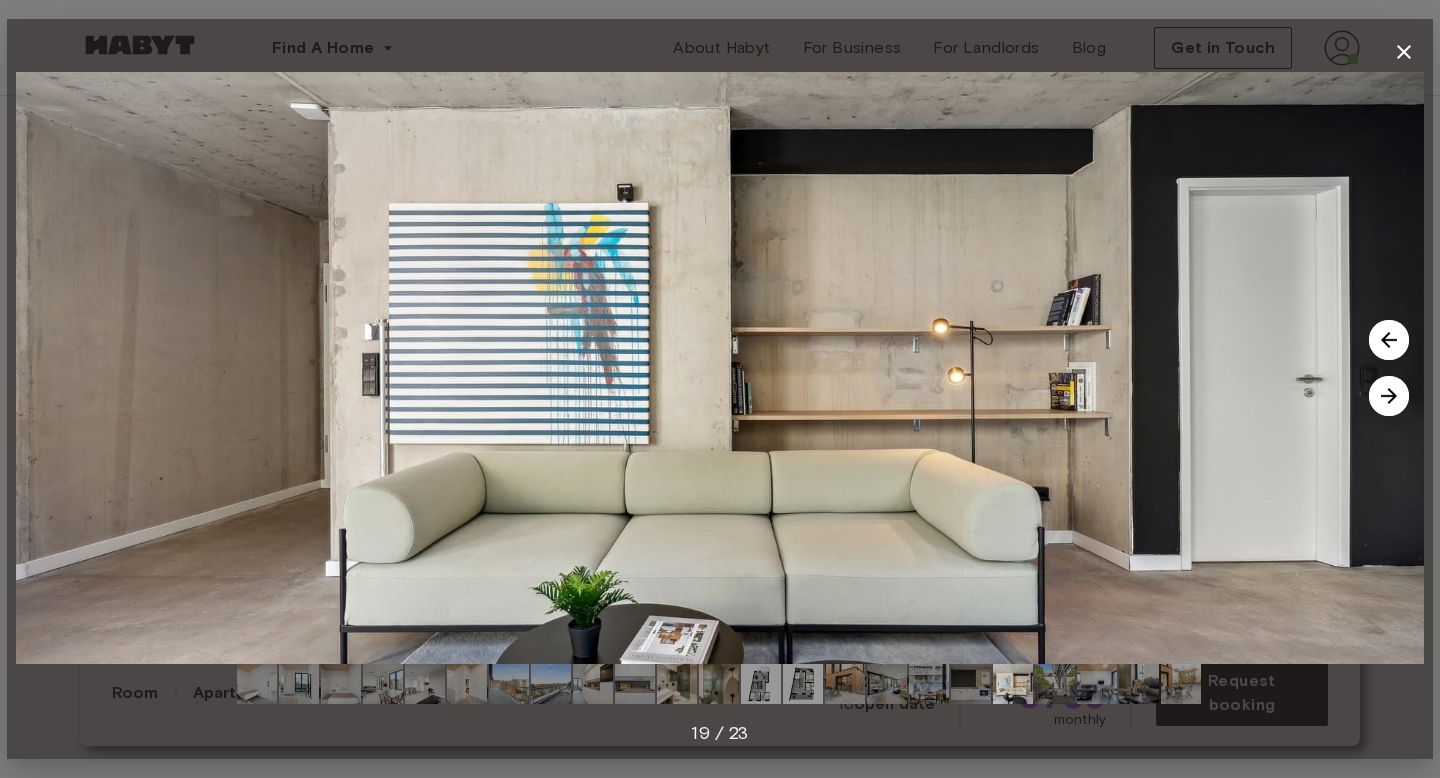 click at bounding box center (1389, 396) 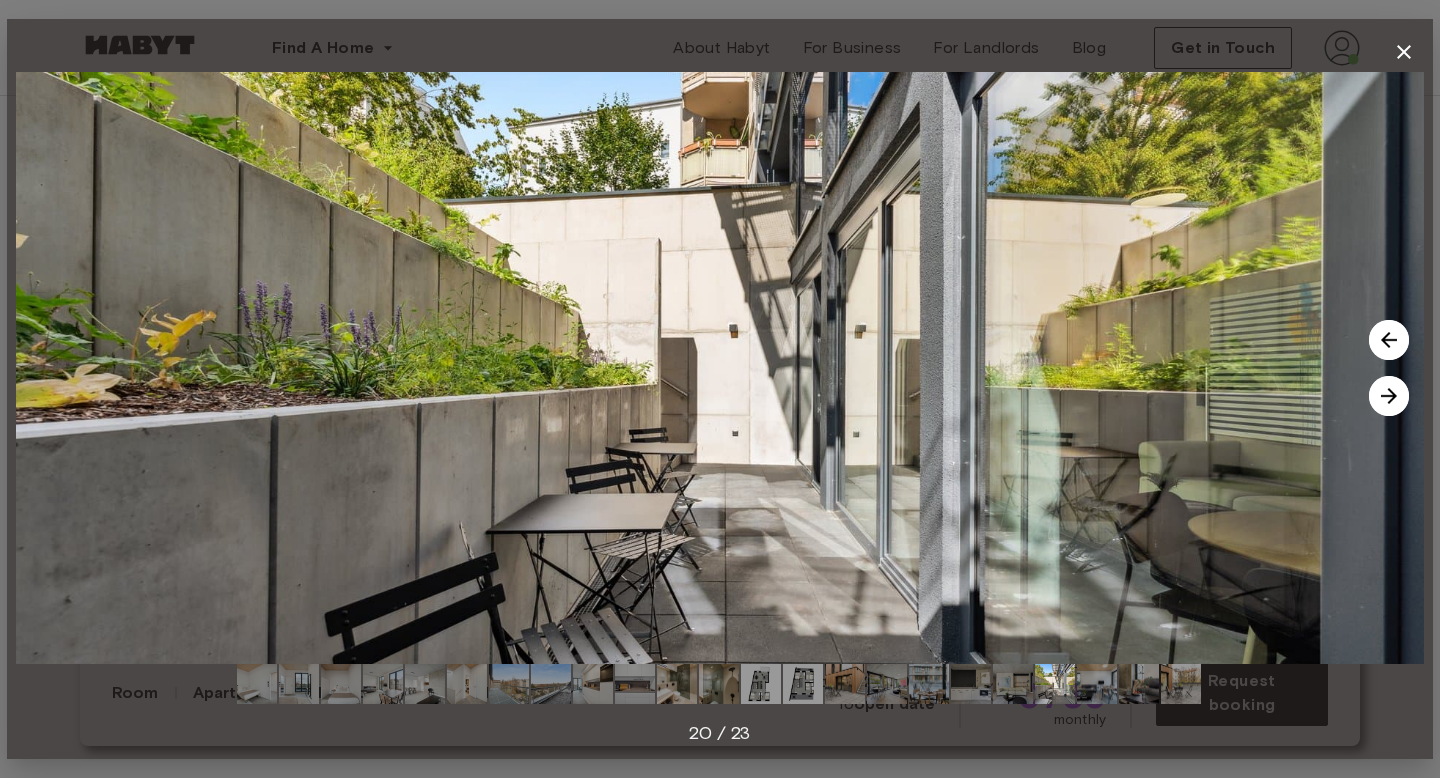 click at bounding box center (1389, 396) 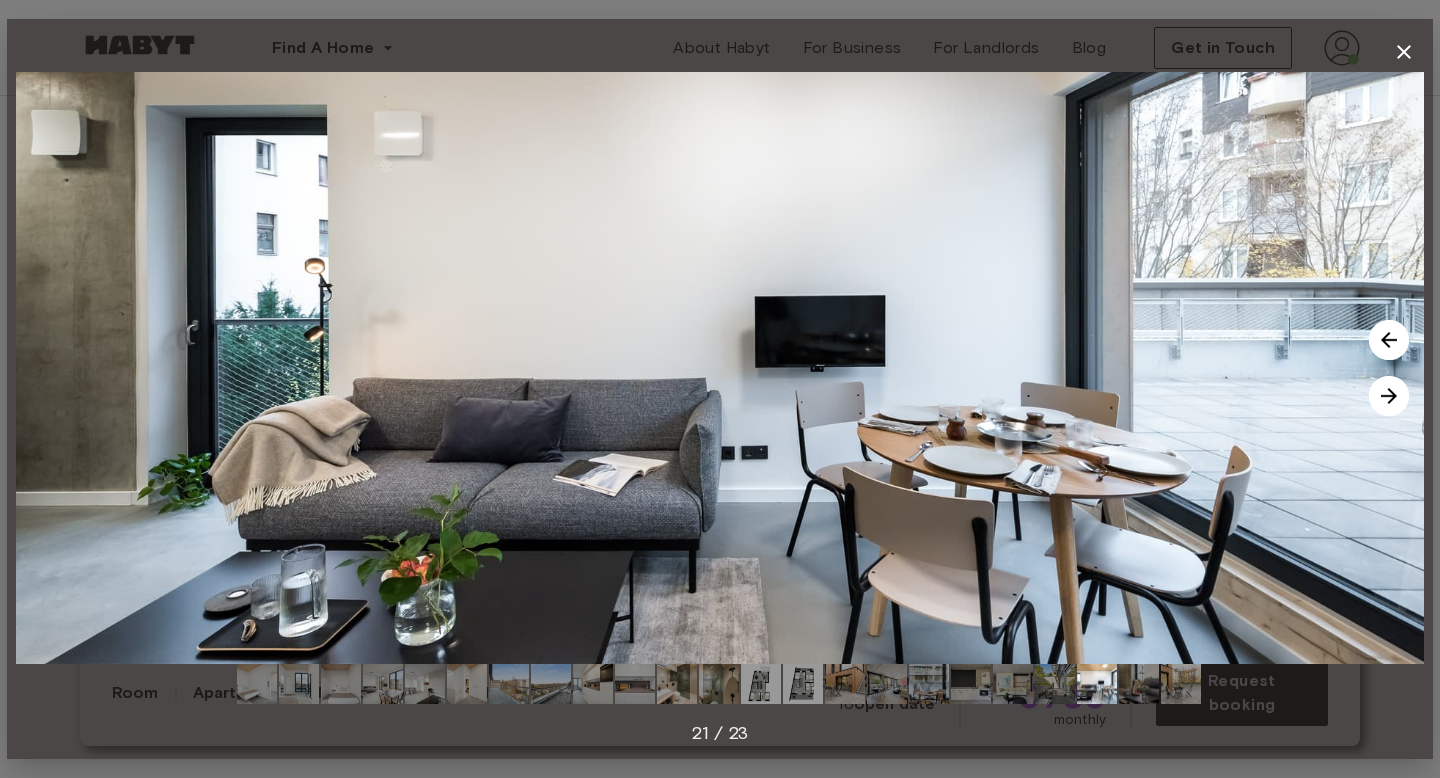 click at bounding box center (1389, 396) 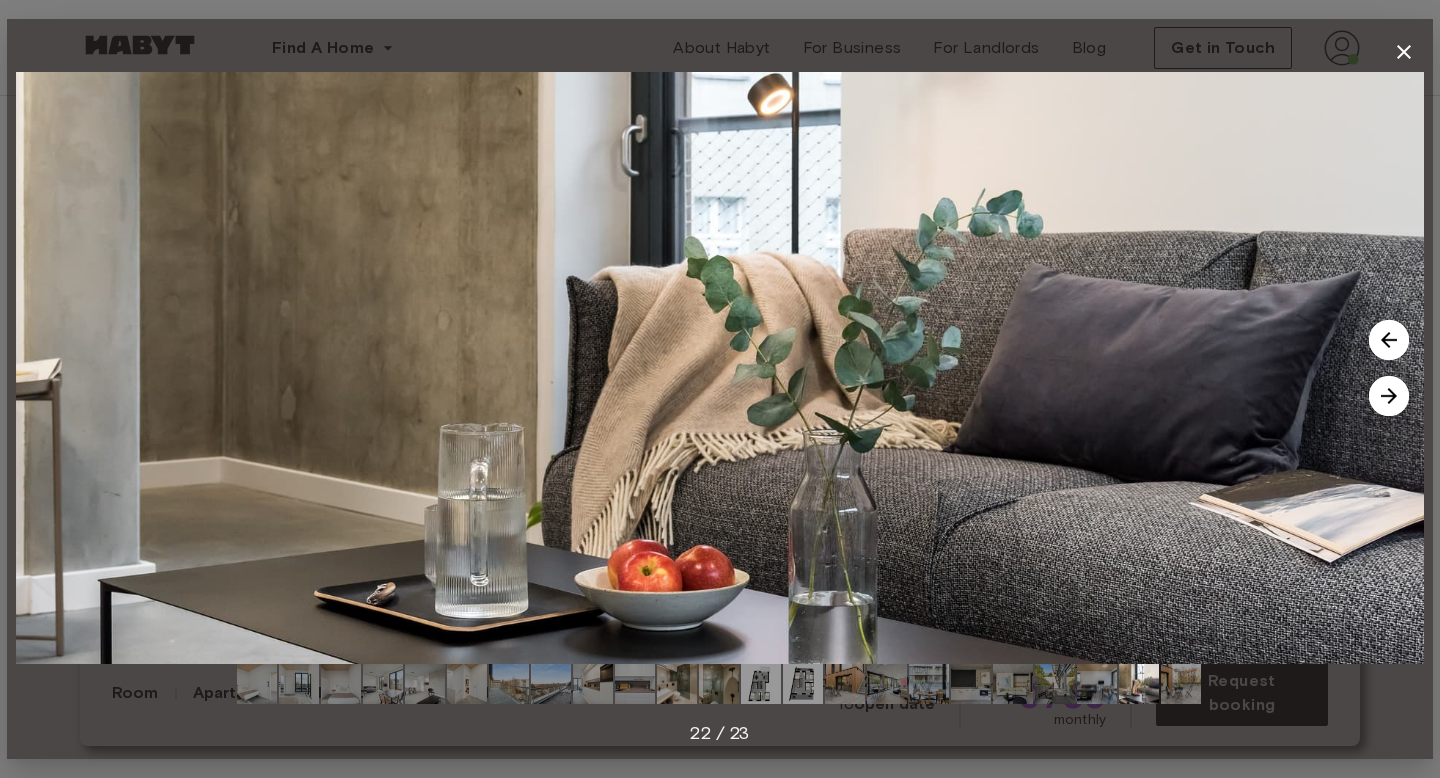 click at bounding box center (1389, 396) 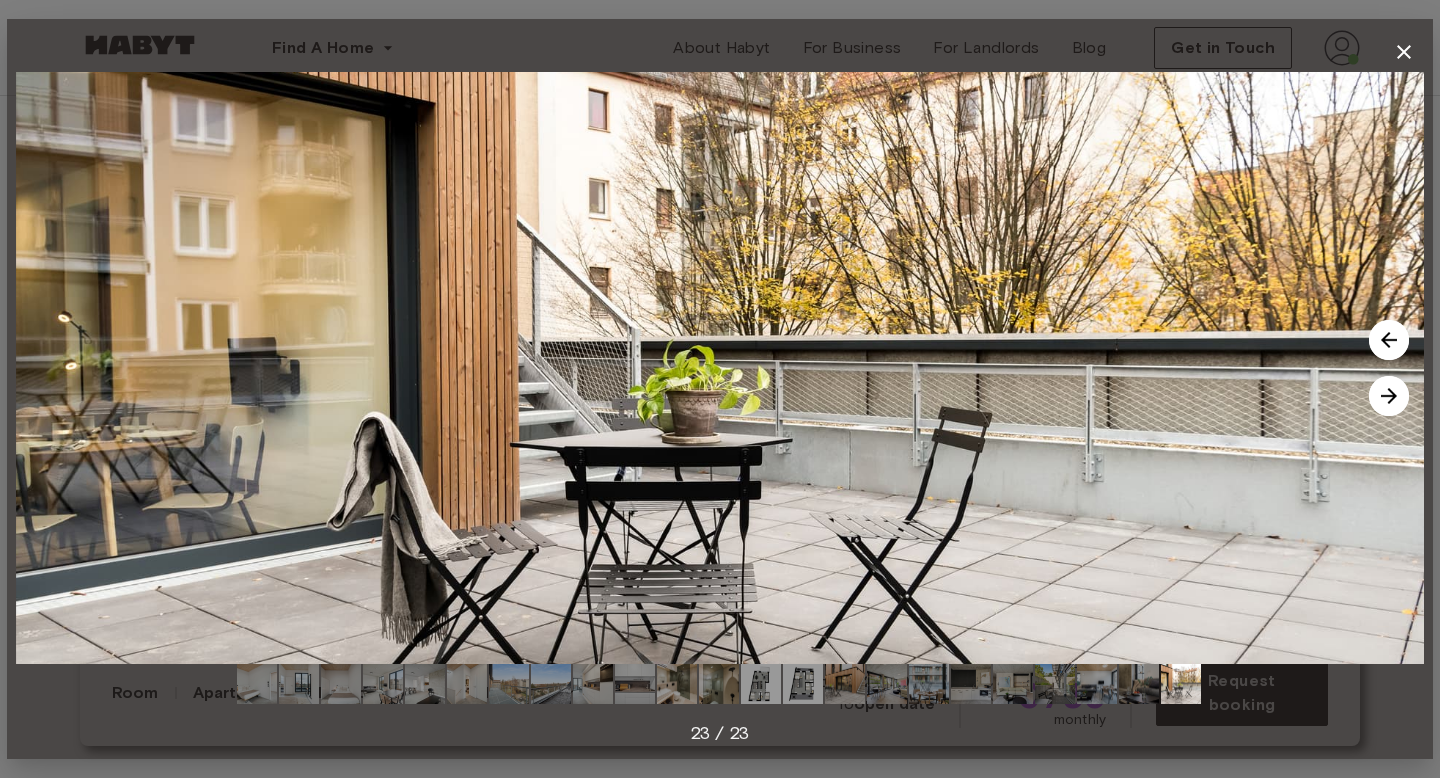 click at bounding box center (1389, 396) 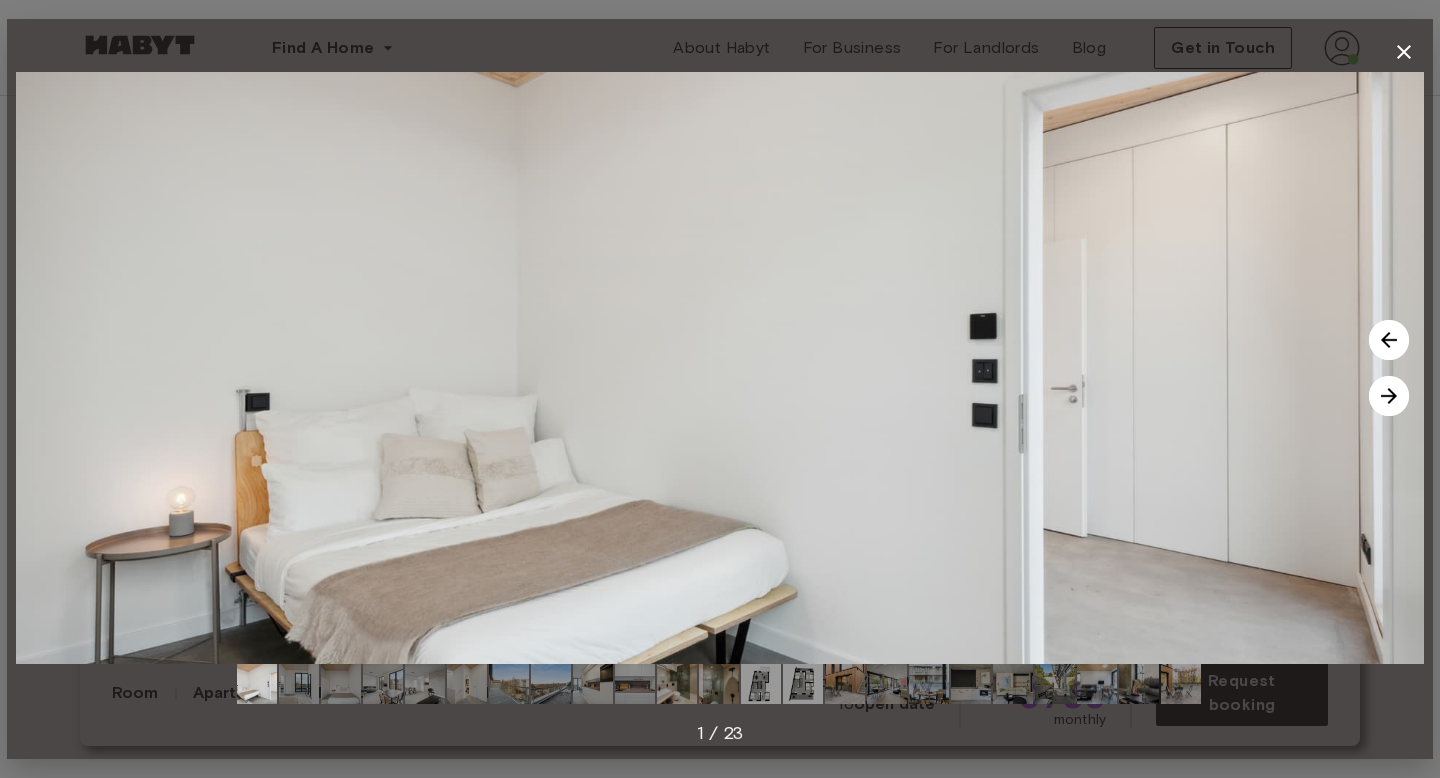 click at bounding box center [1389, 396] 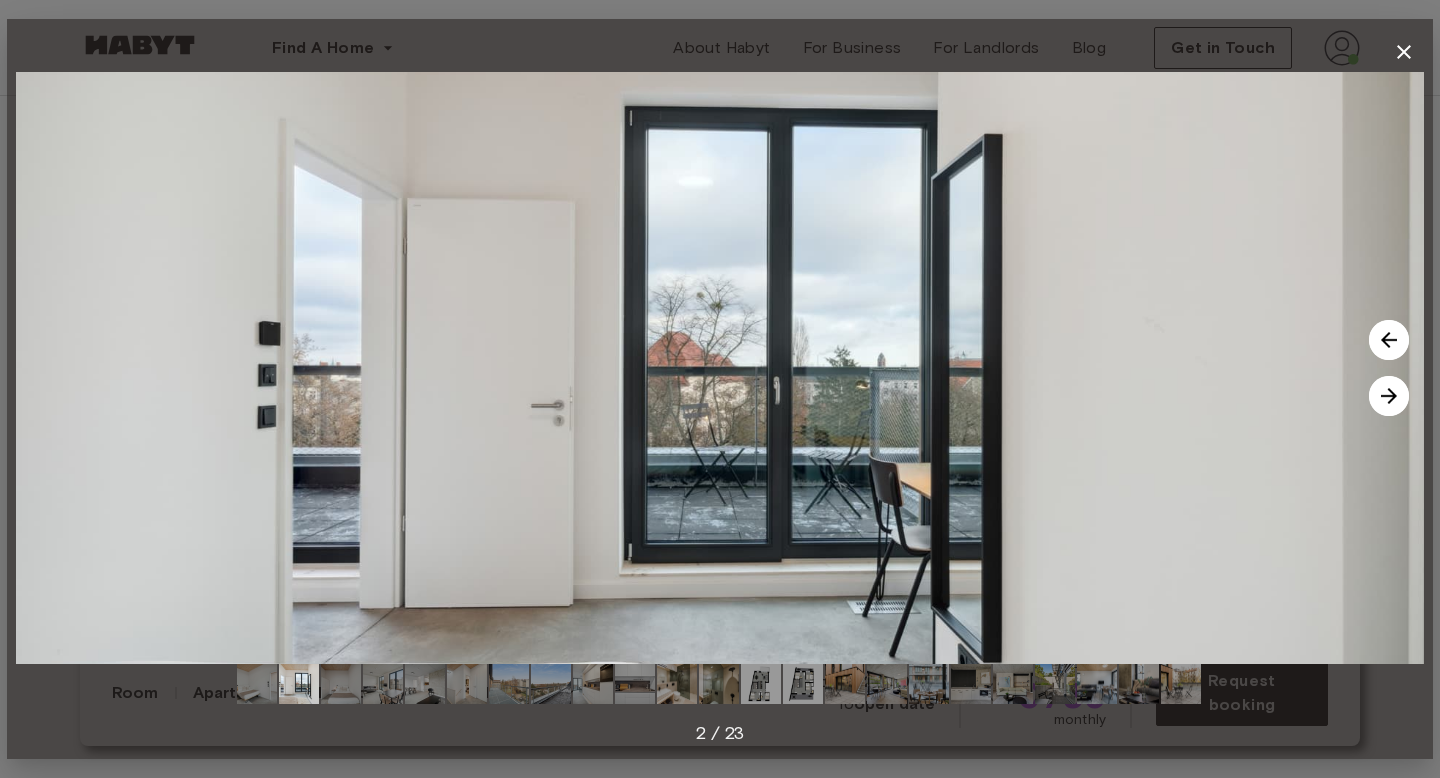 click at bounding box center [1389, 396] 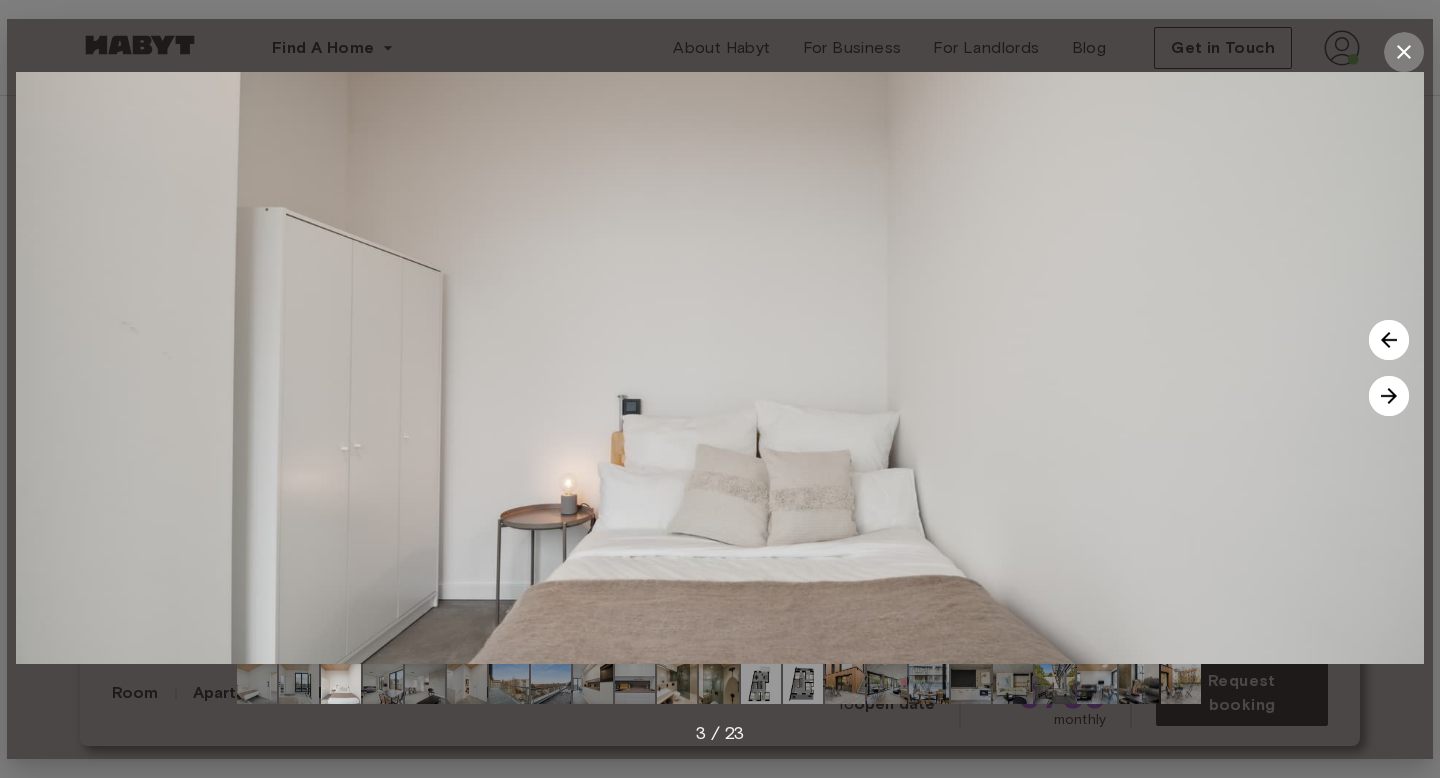 click 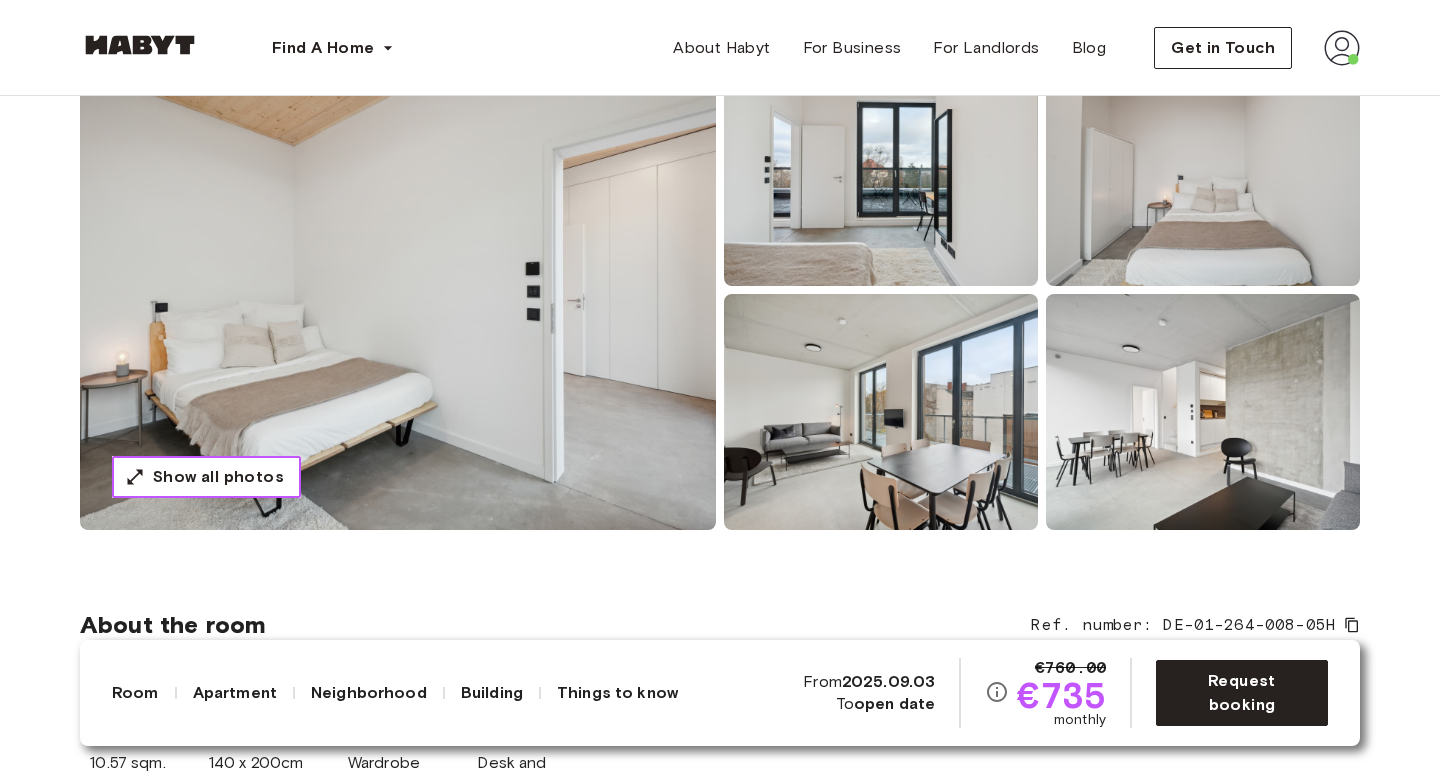 scroll, scrollTop: 0, scrollLeft: 0, axis: both 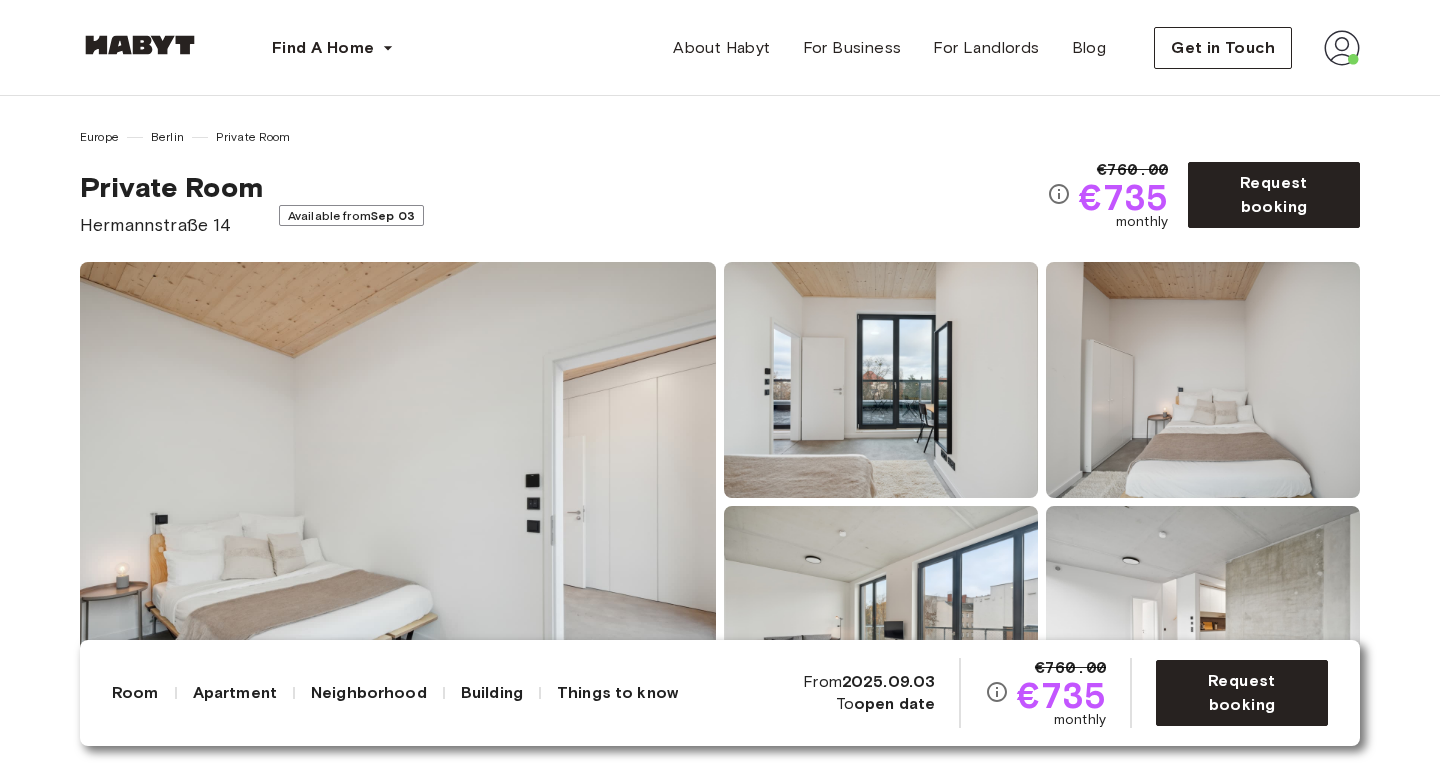 click at bounding box center (398, 502) 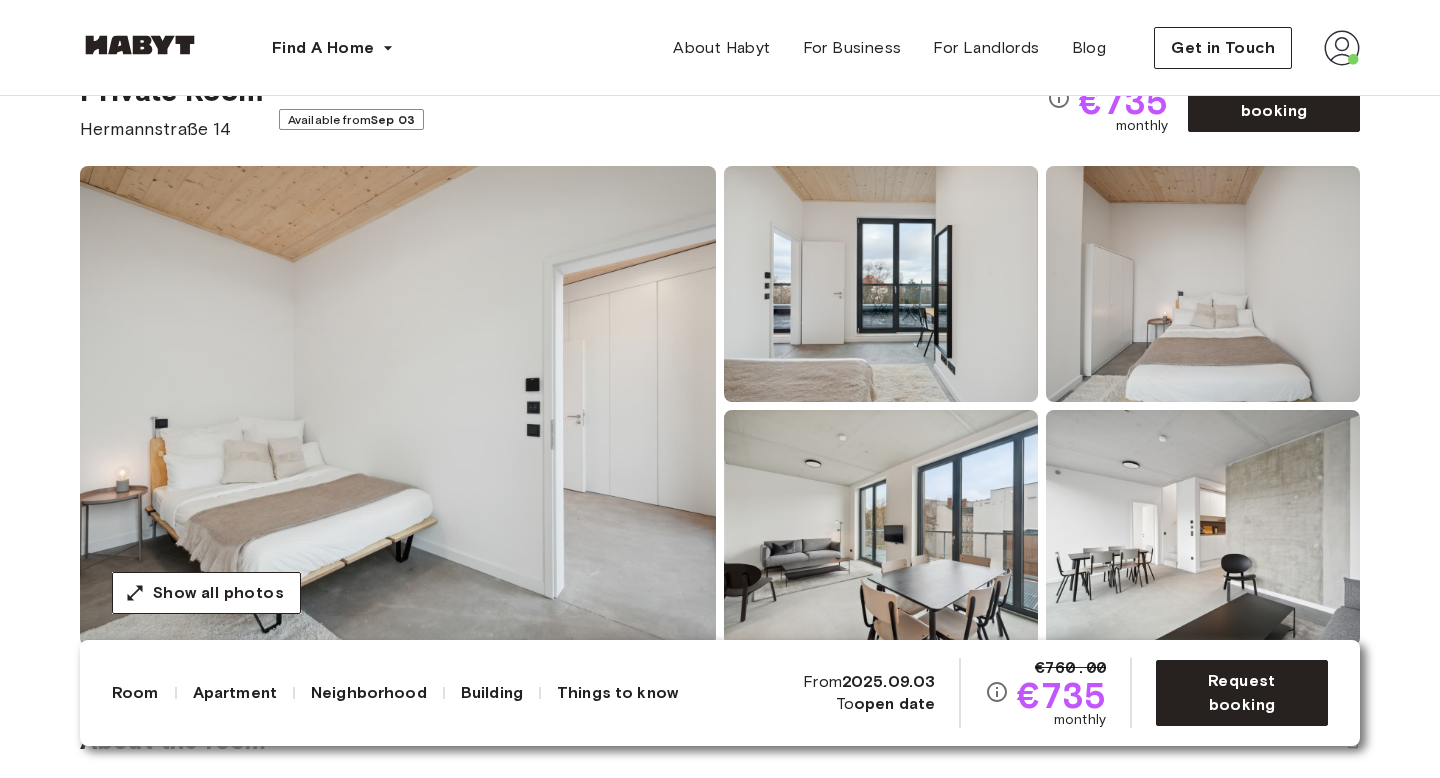 scroll, scrollTop: 0, scrollLeft: 0, axis: both 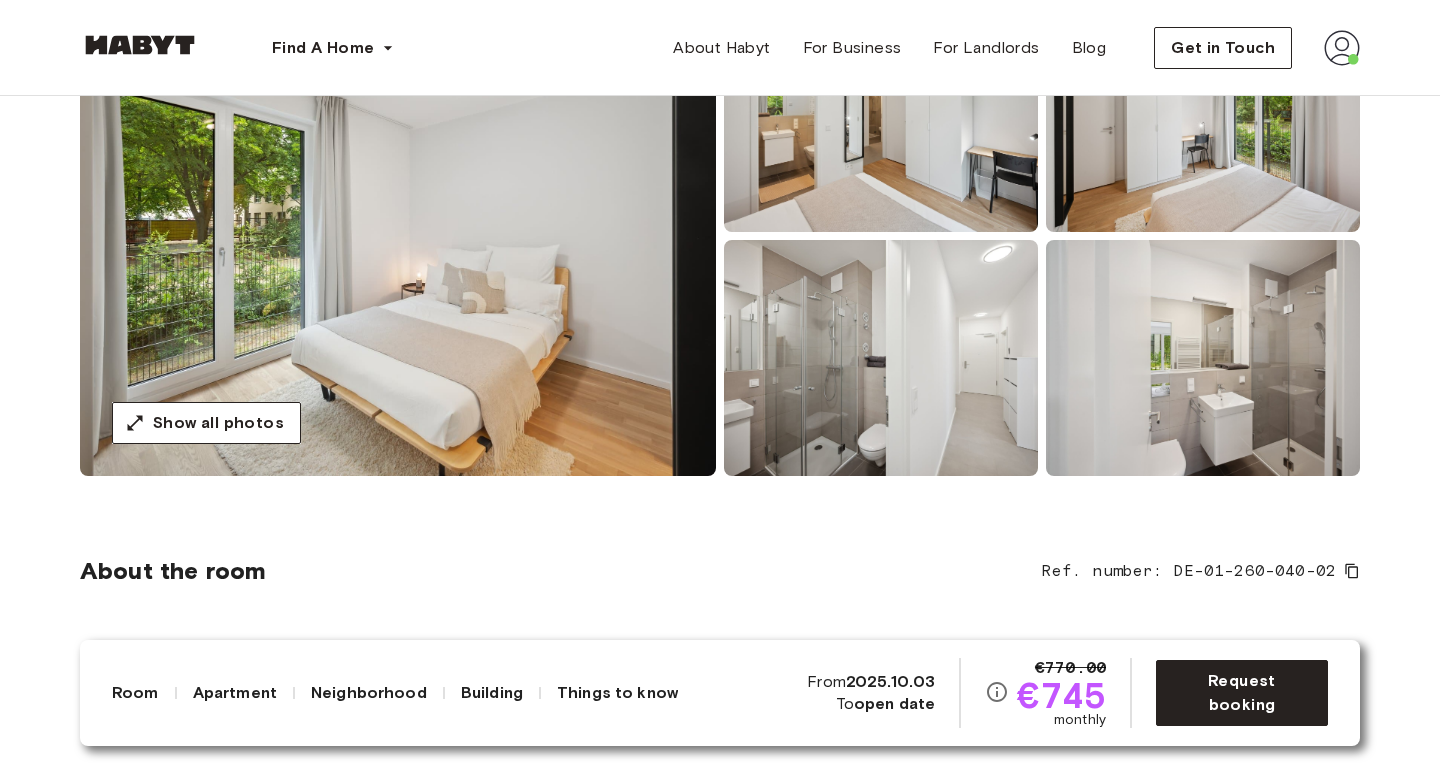 click at bounding box center (881, 358) 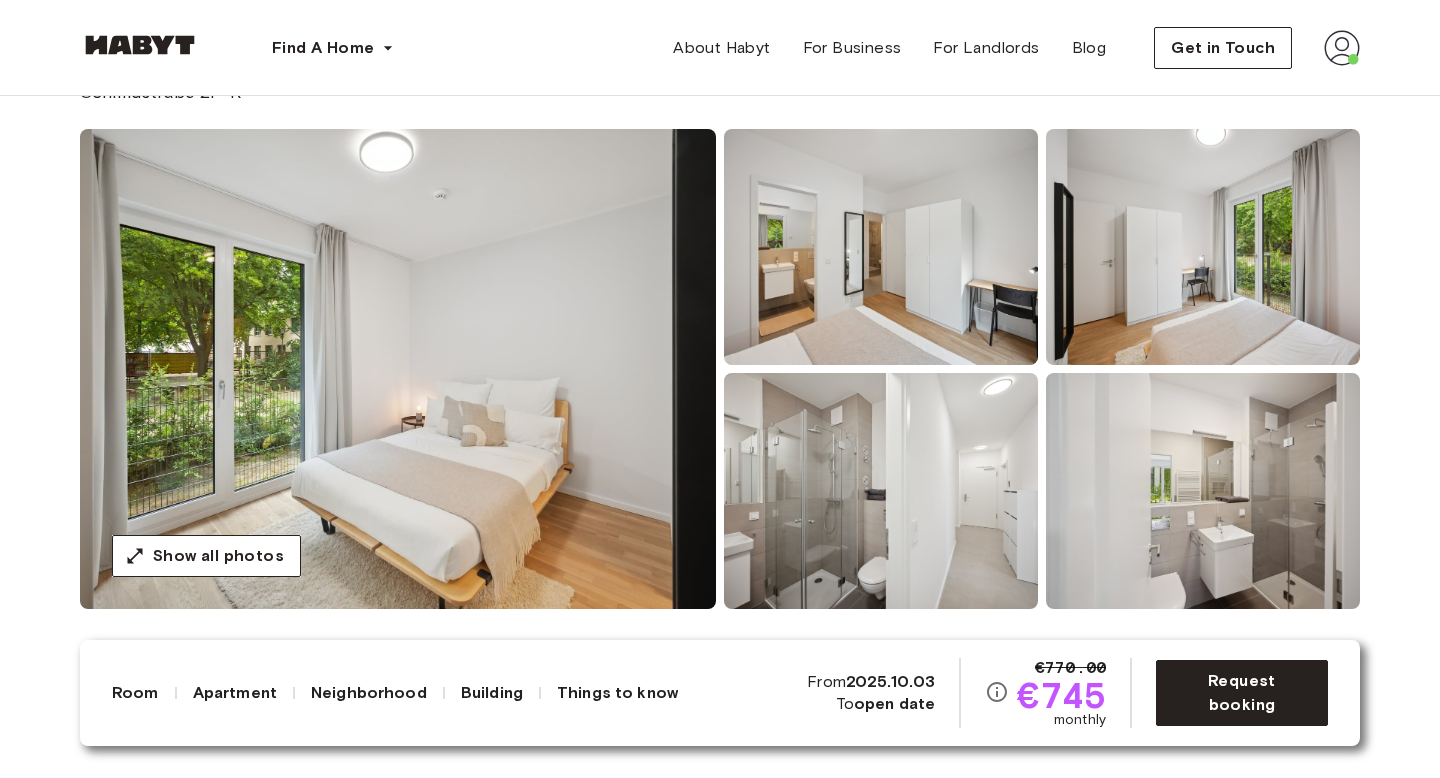 scroll, scrollTop: 132, scrollLeft: 0, axis: vertical 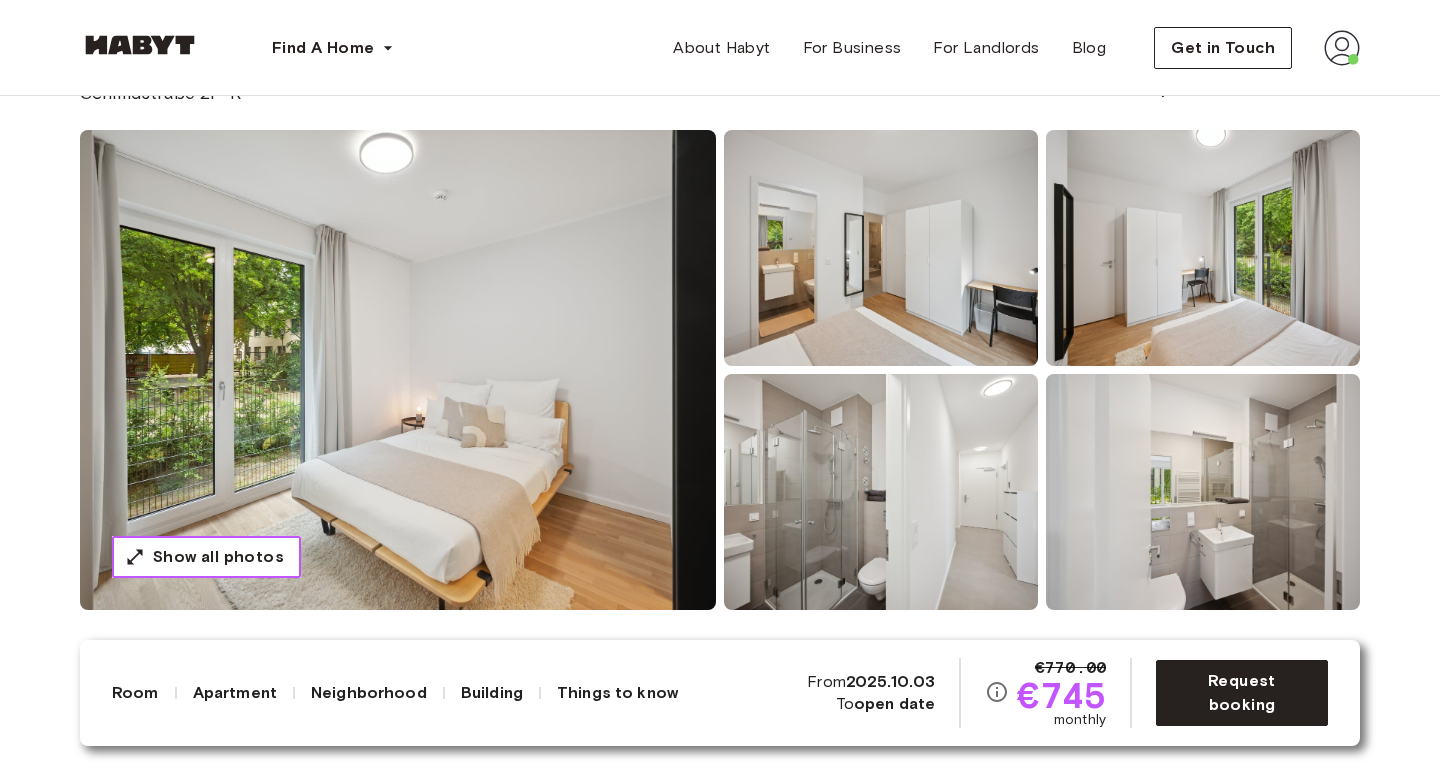 click on "Show all photos" at bounding box center (218, 557) 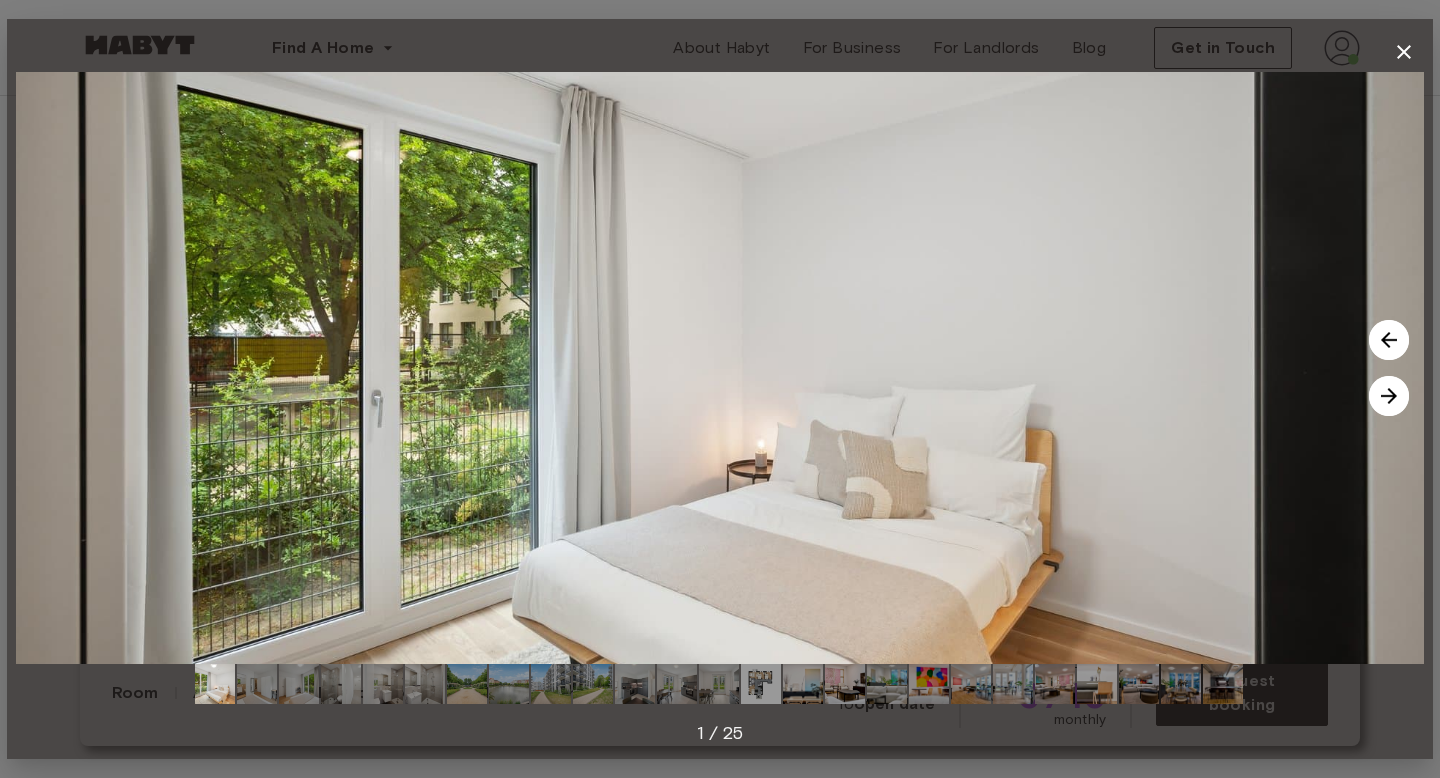 click at bounding box center (720, 368) 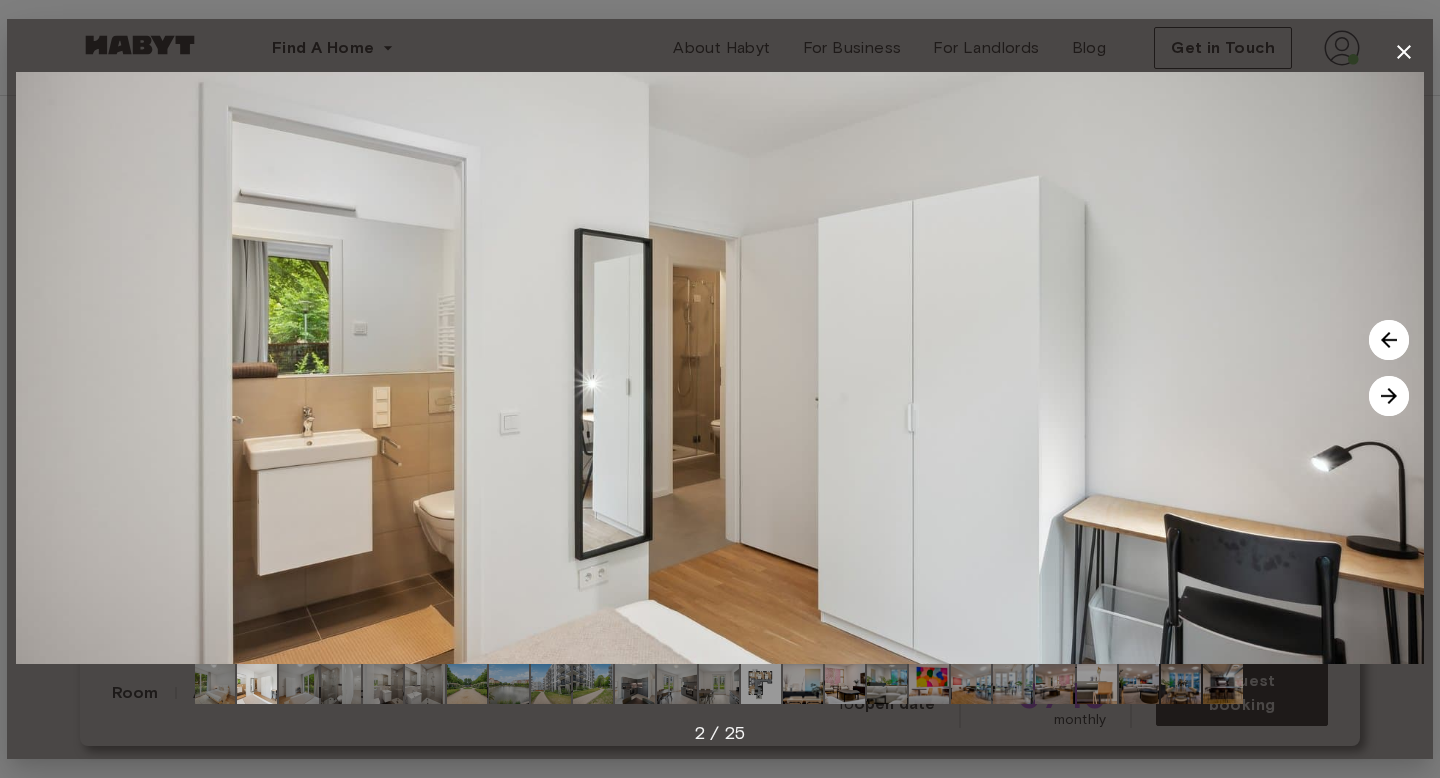 click at bounding box center [1389, 396] 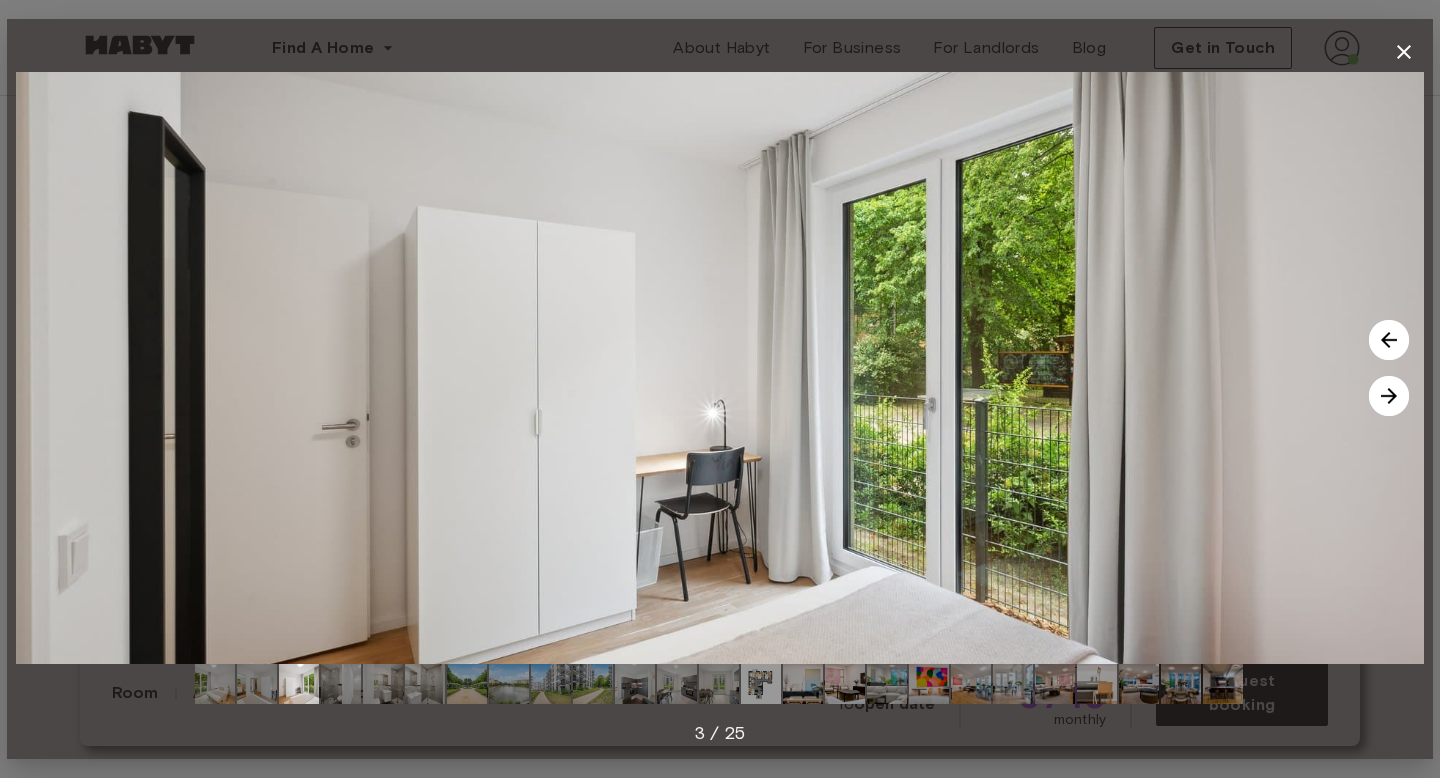 click at bounding box center [1389, 396] 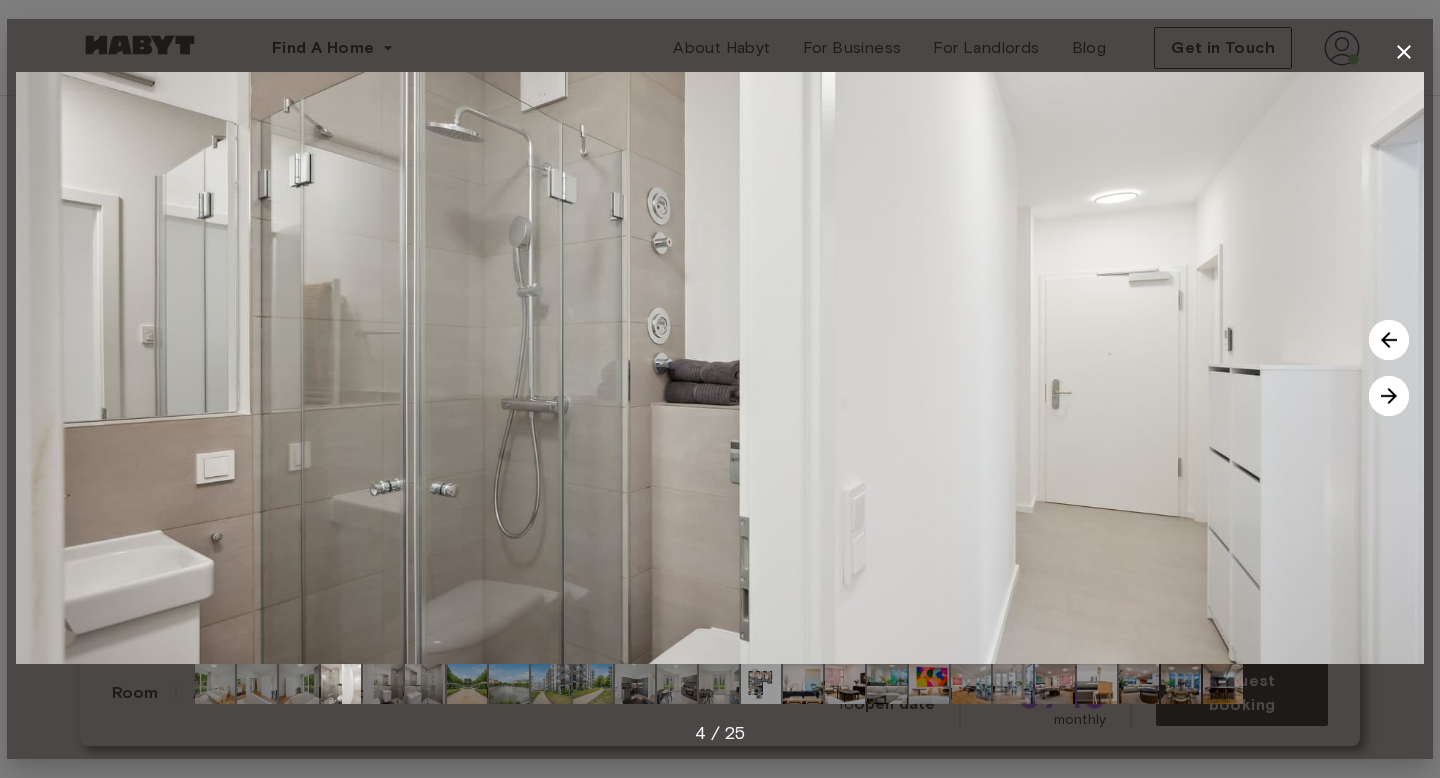 click at bounding box center [1389, 396] 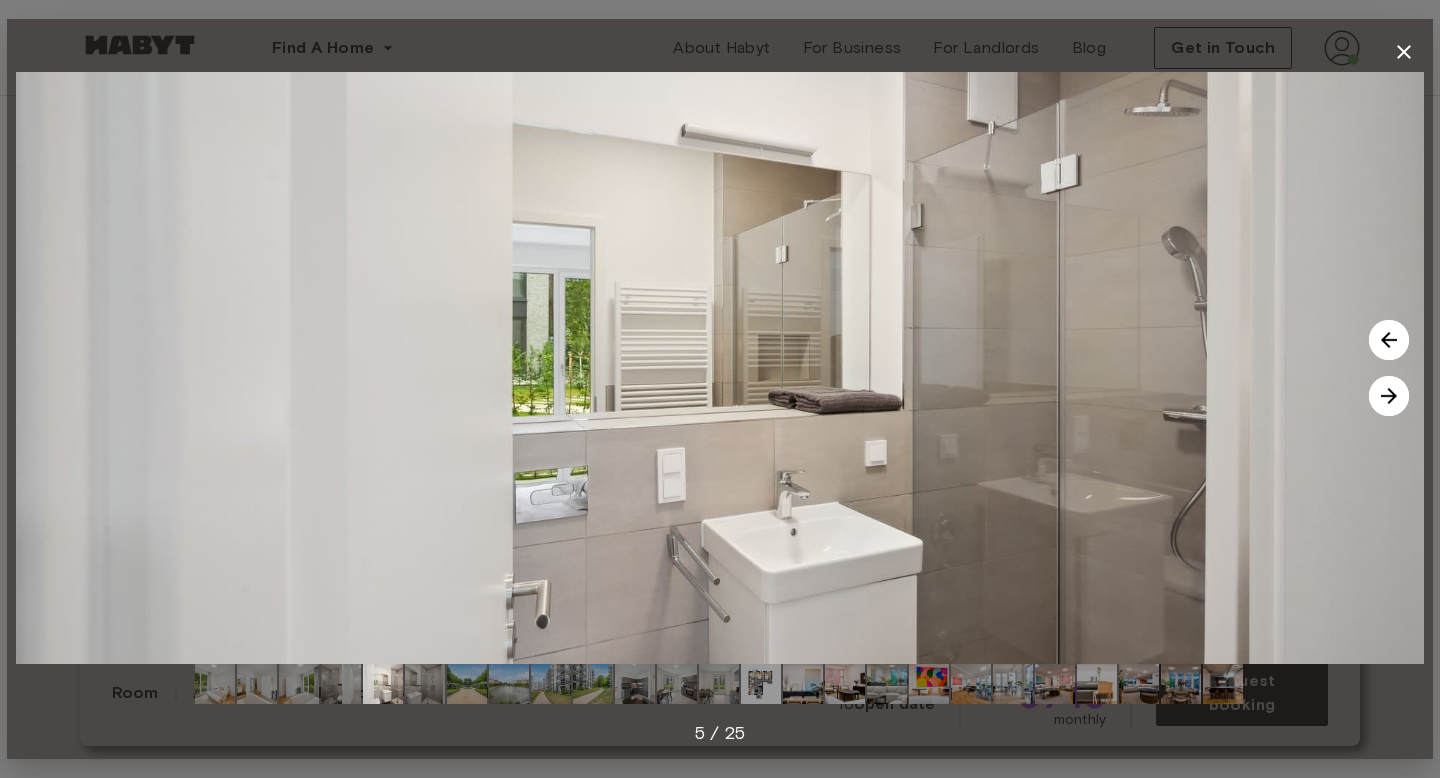 click at bounding box center (1389, 396) 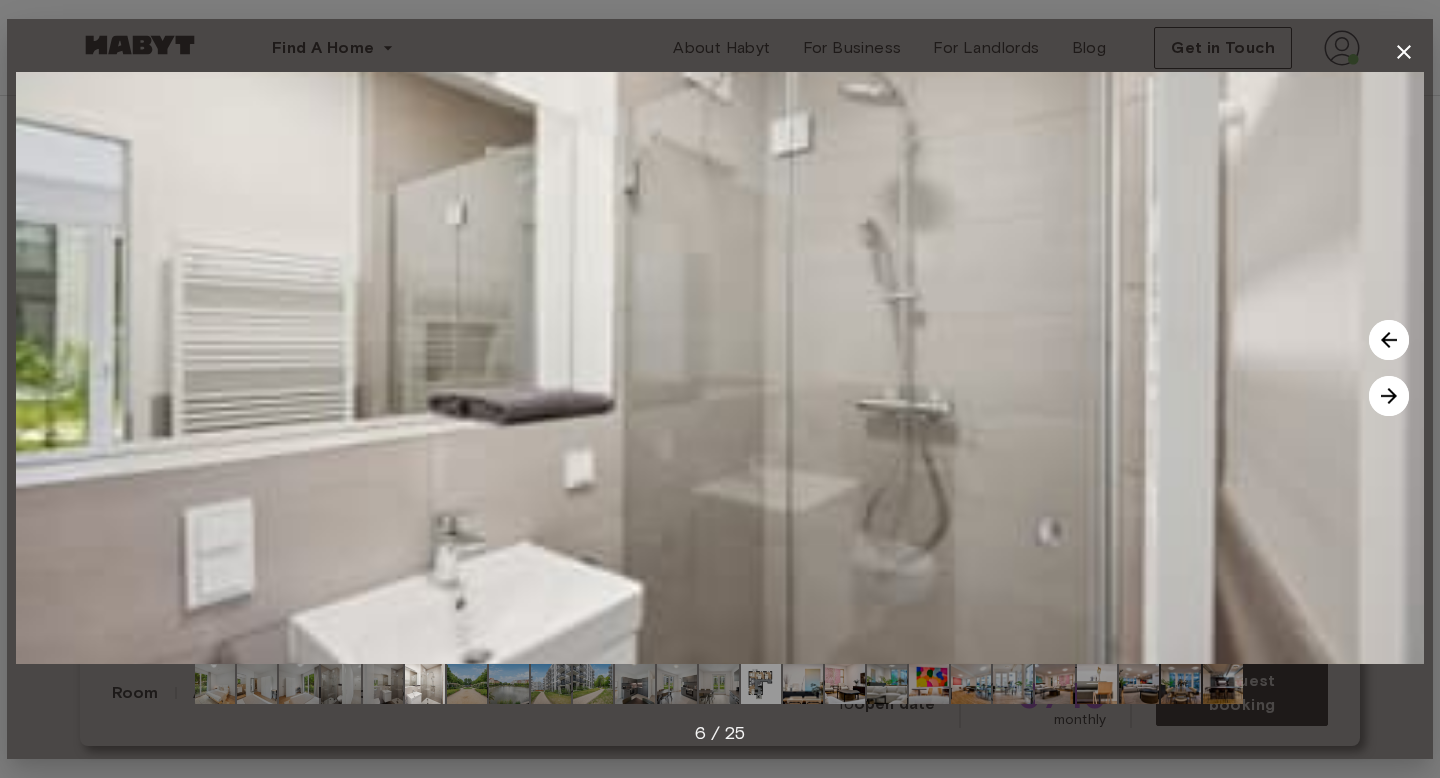 click at bounding box center [1389, 396] 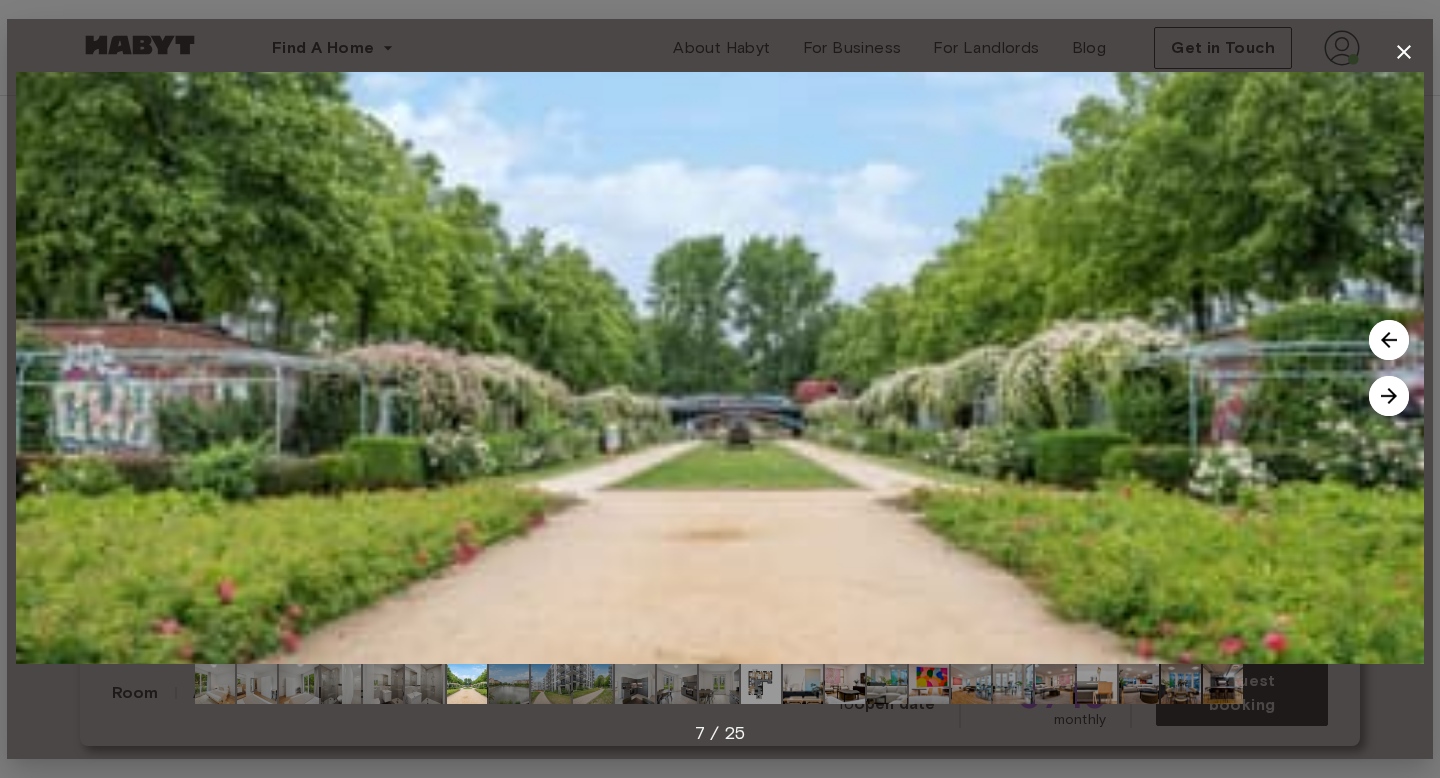click at bounding box center [1389, 396] 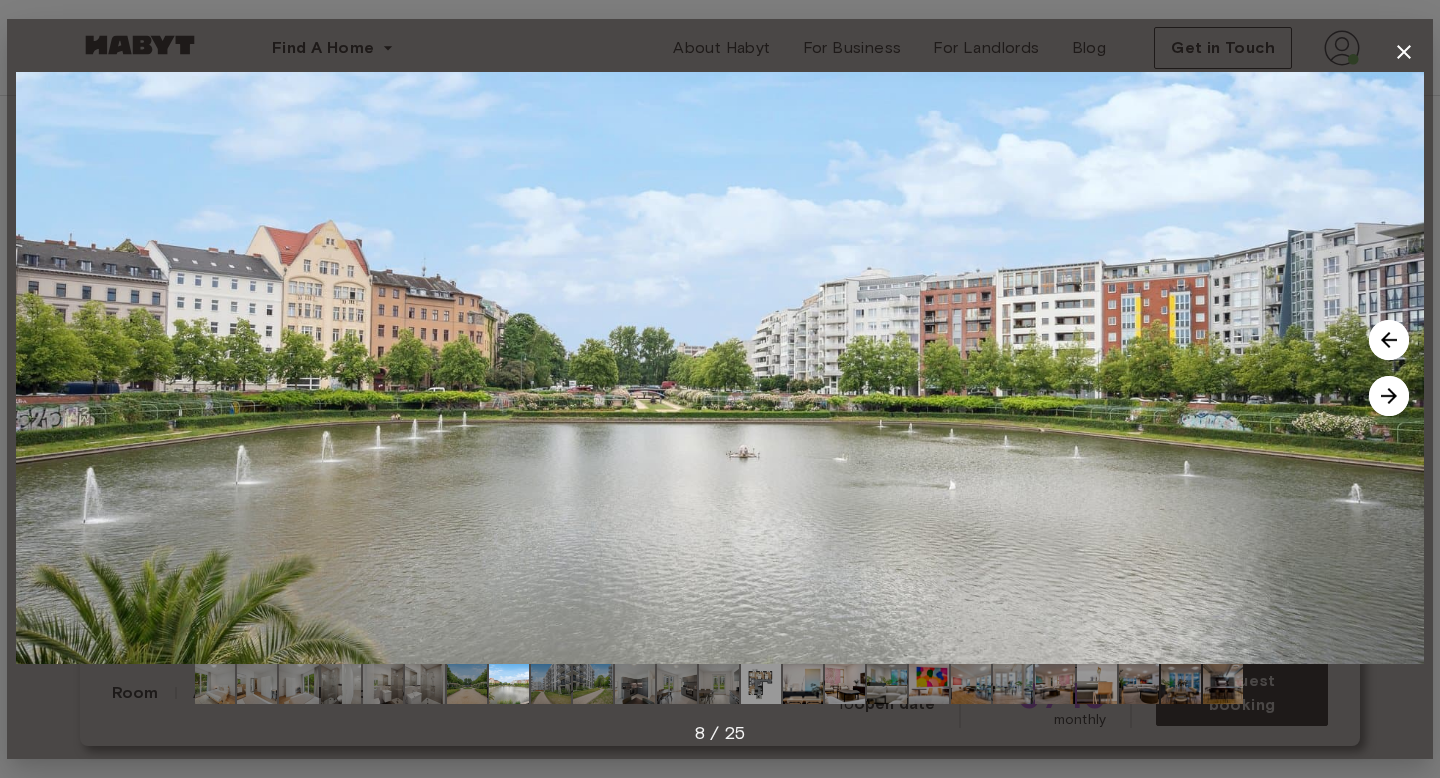 click at bounding box center [1389, 396] 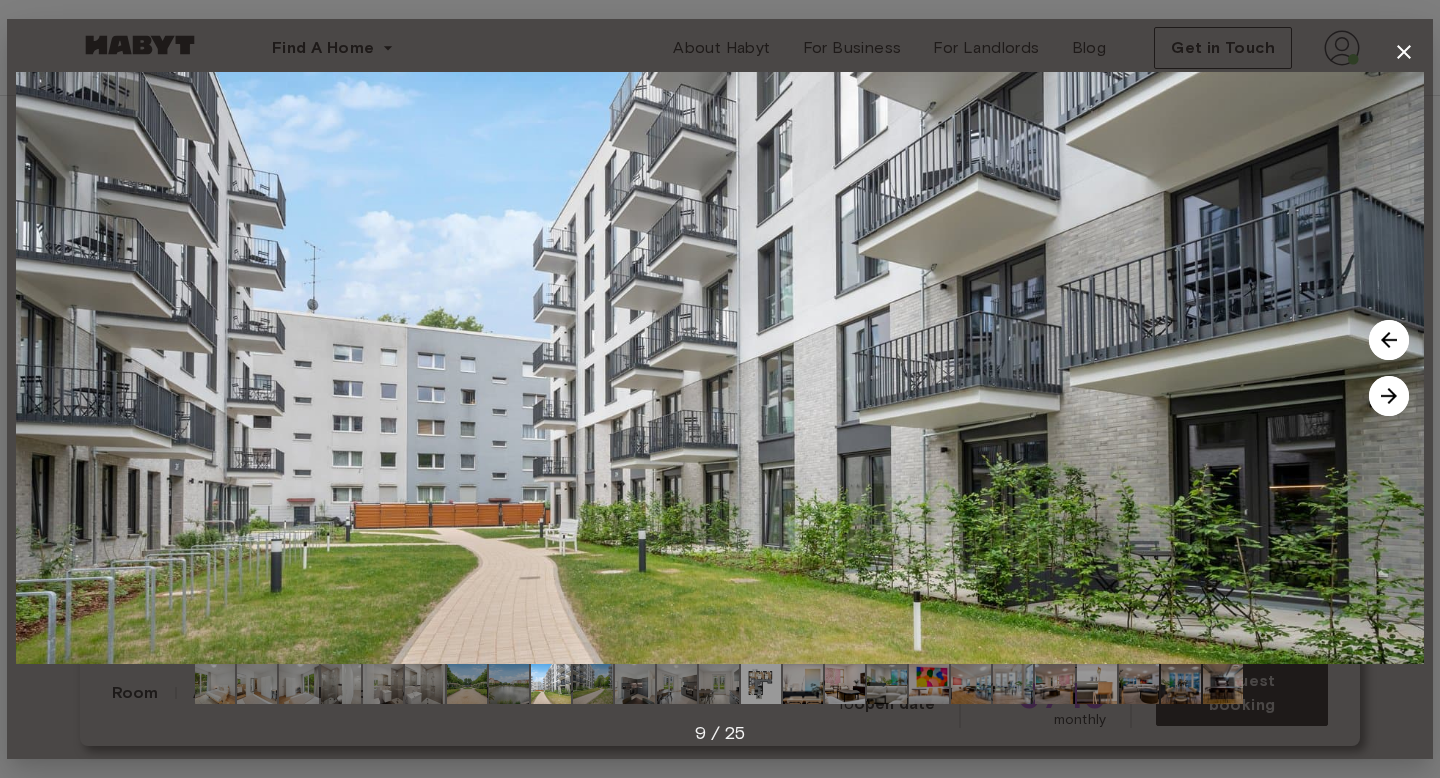 click at bounding box center [1389, 396] 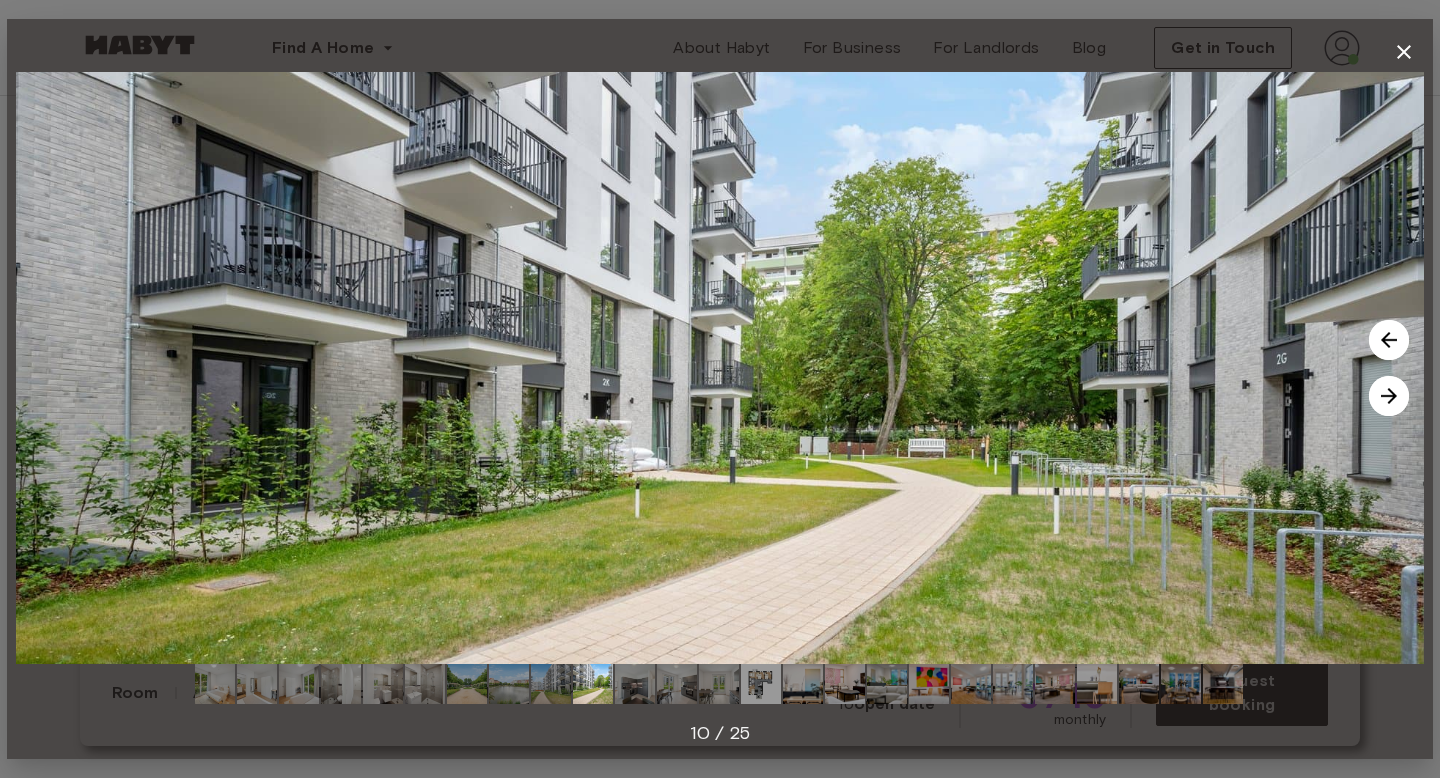 click at bounding box center [1389, 396] 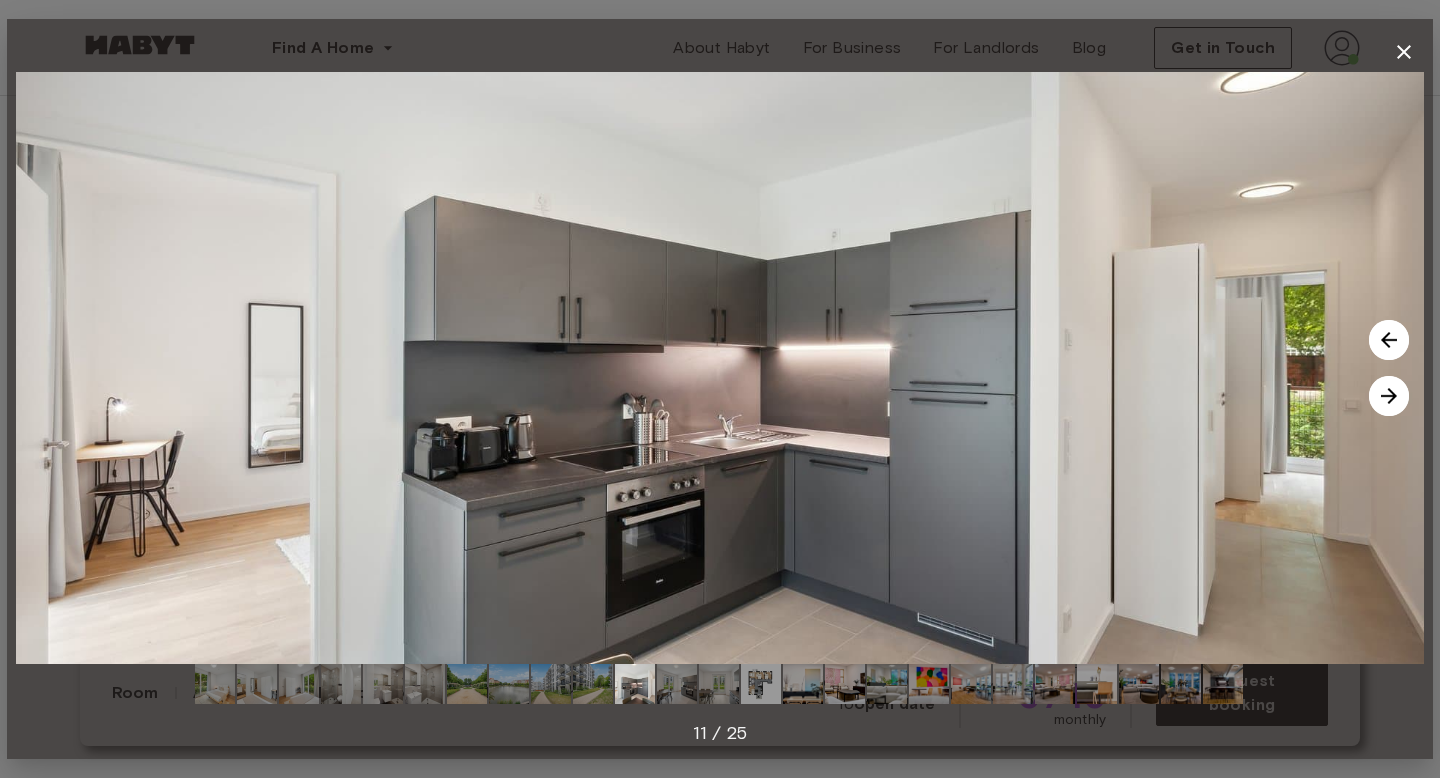 click at bounding box center [1389, 396] 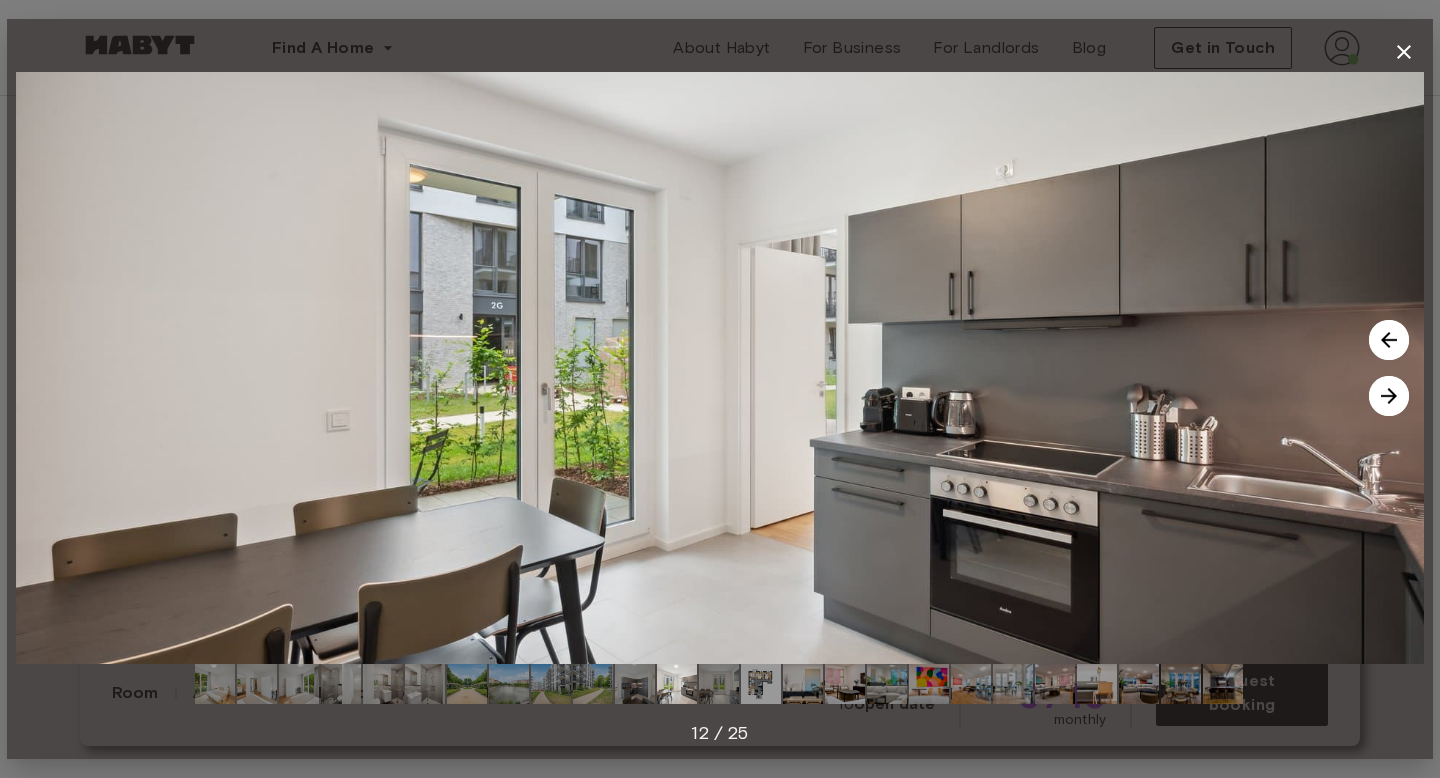 click at bounding box center [1389, 396] 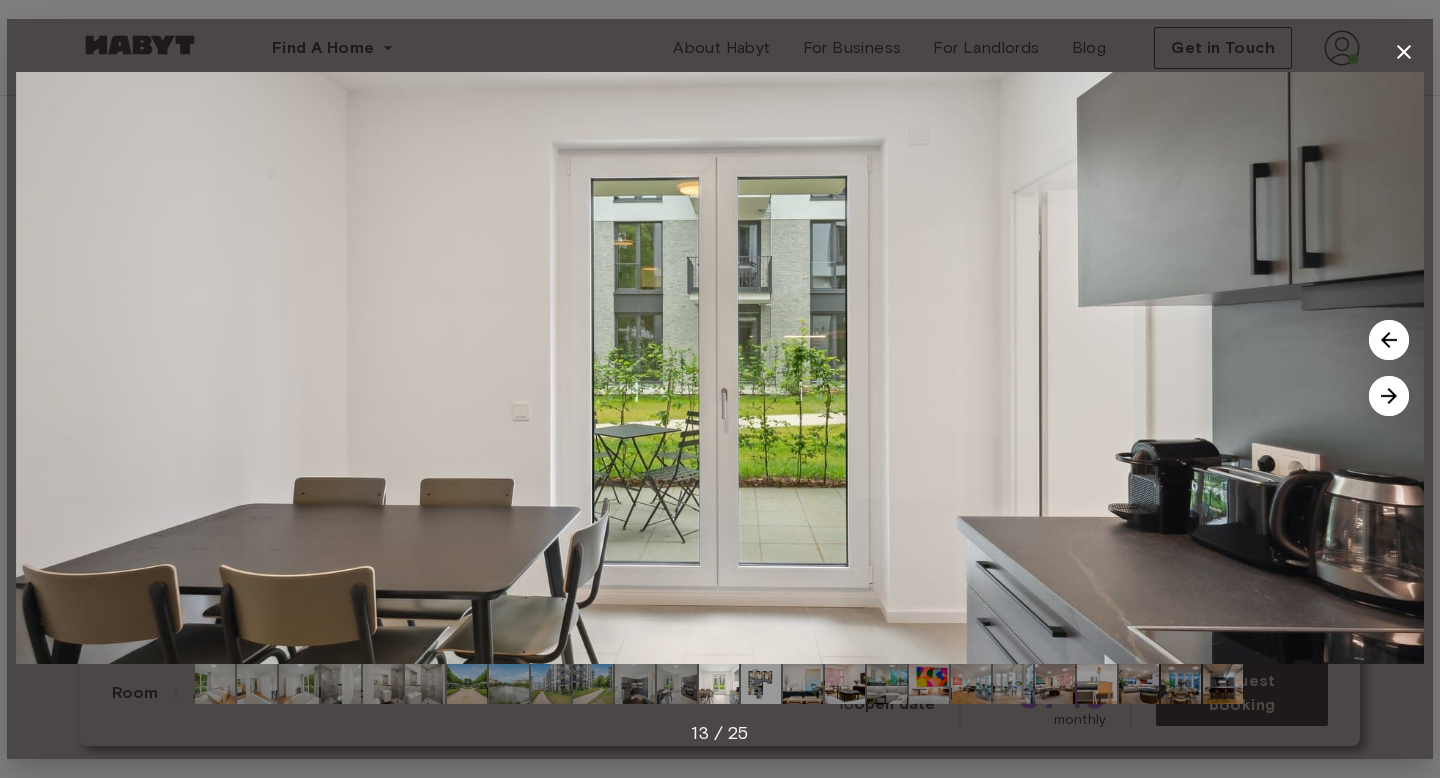 click at bounding box center (1389, 396) 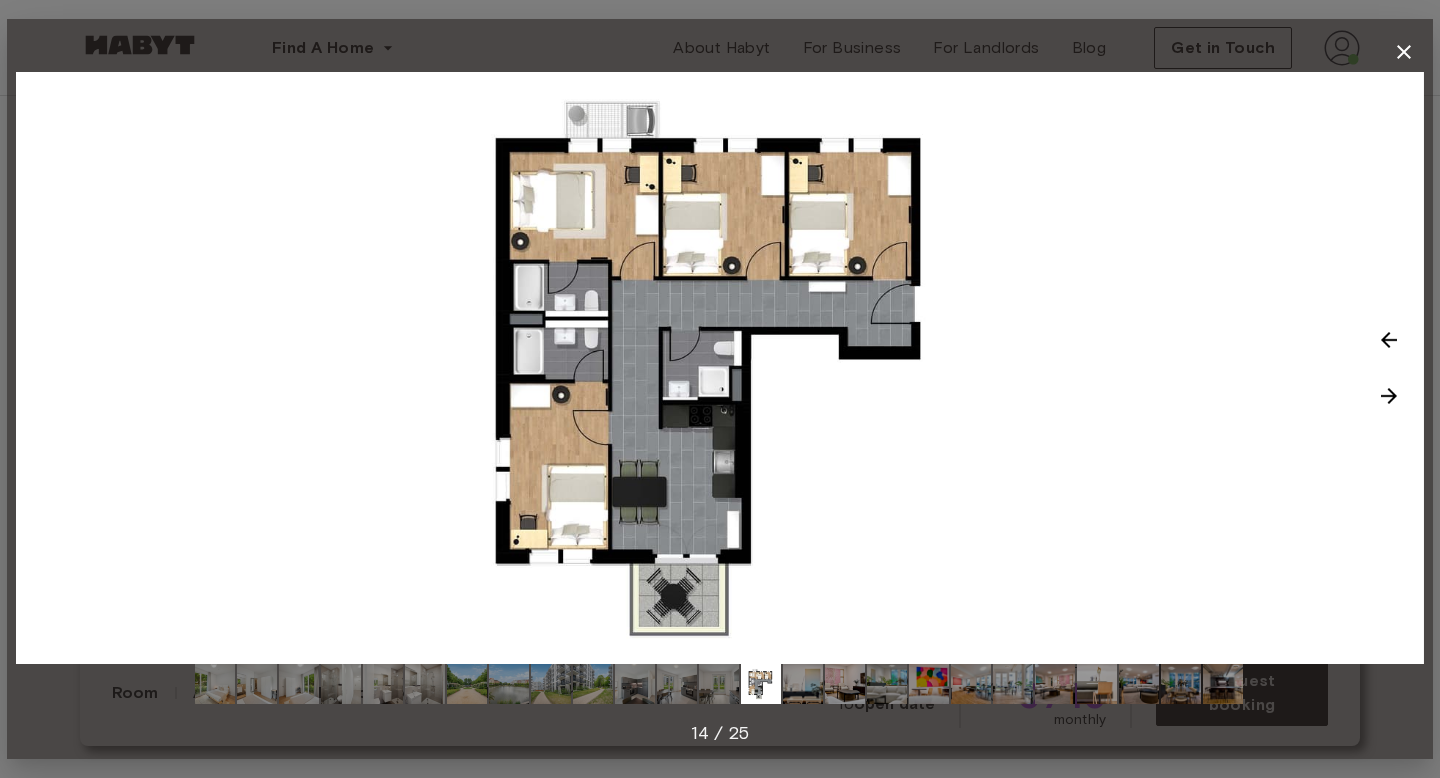 click at bounding box center (1389, 396) 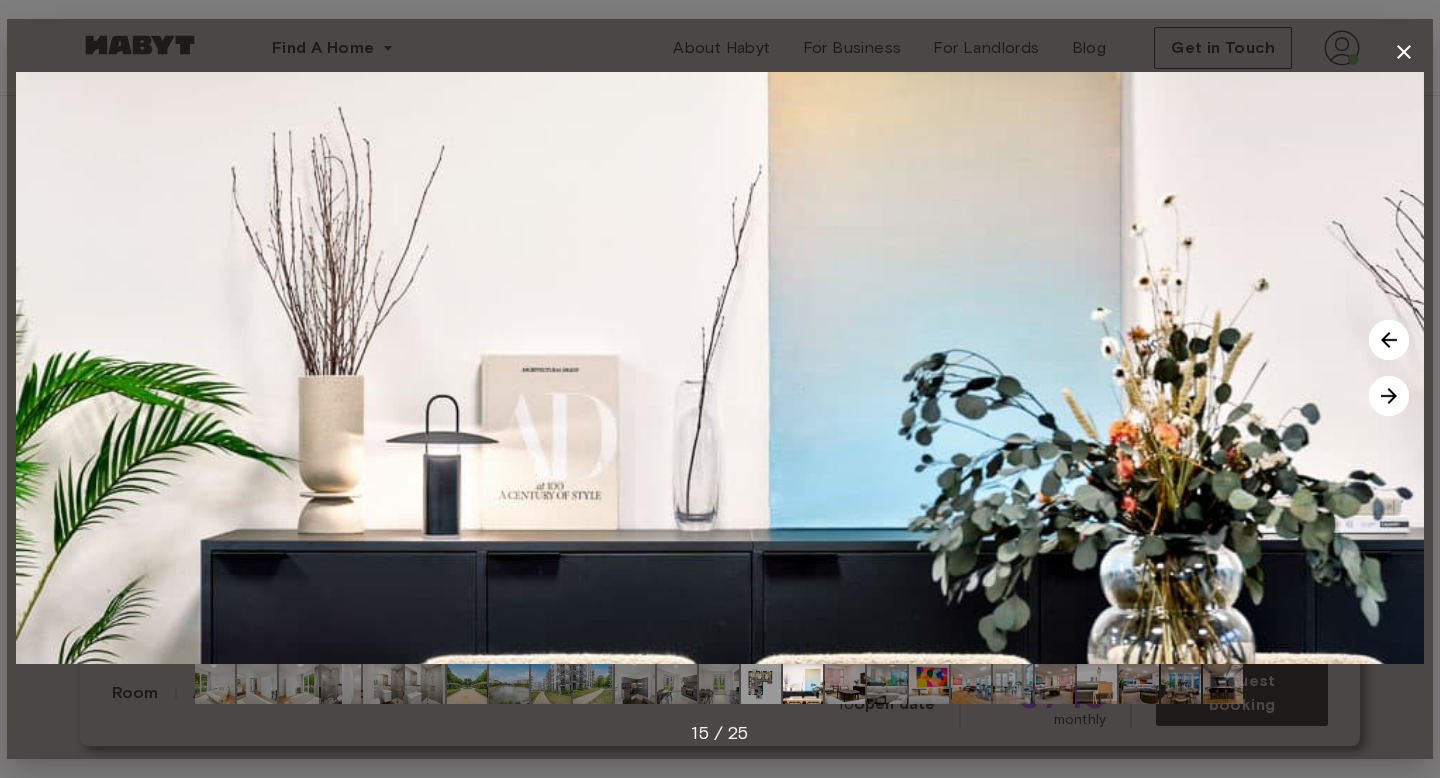 click at bounding box center (1389, 396) 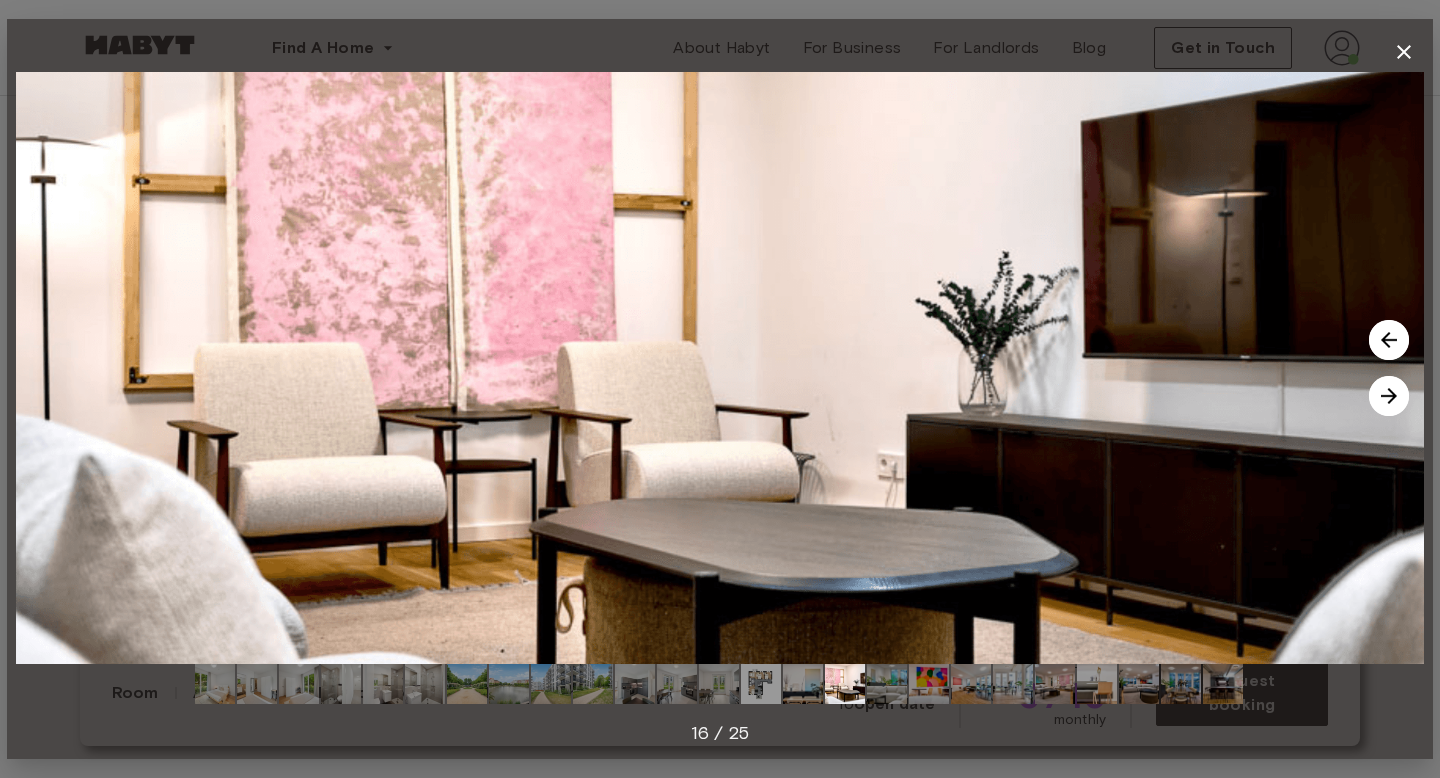 click at bounding box center (1389, 396) 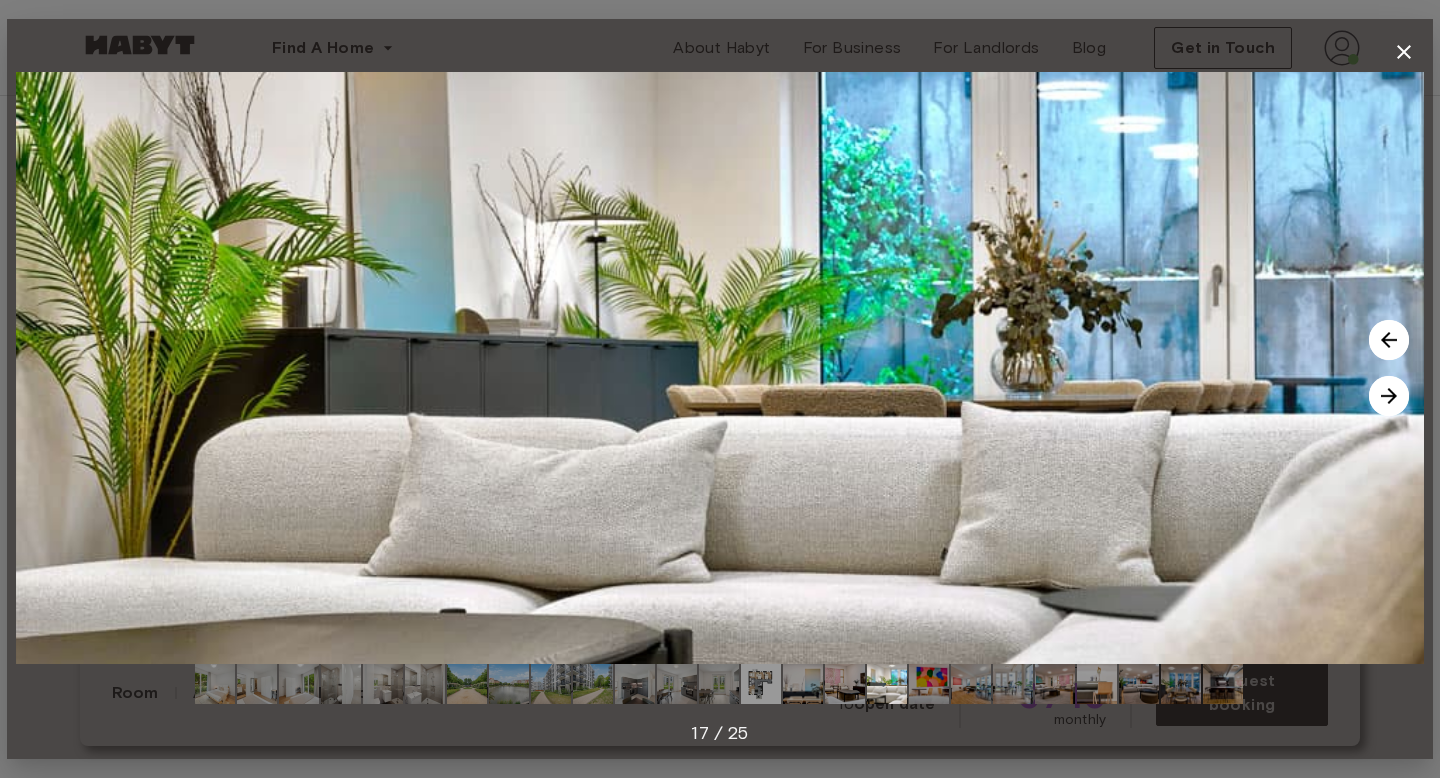 click at bounding box center (1389, 396) 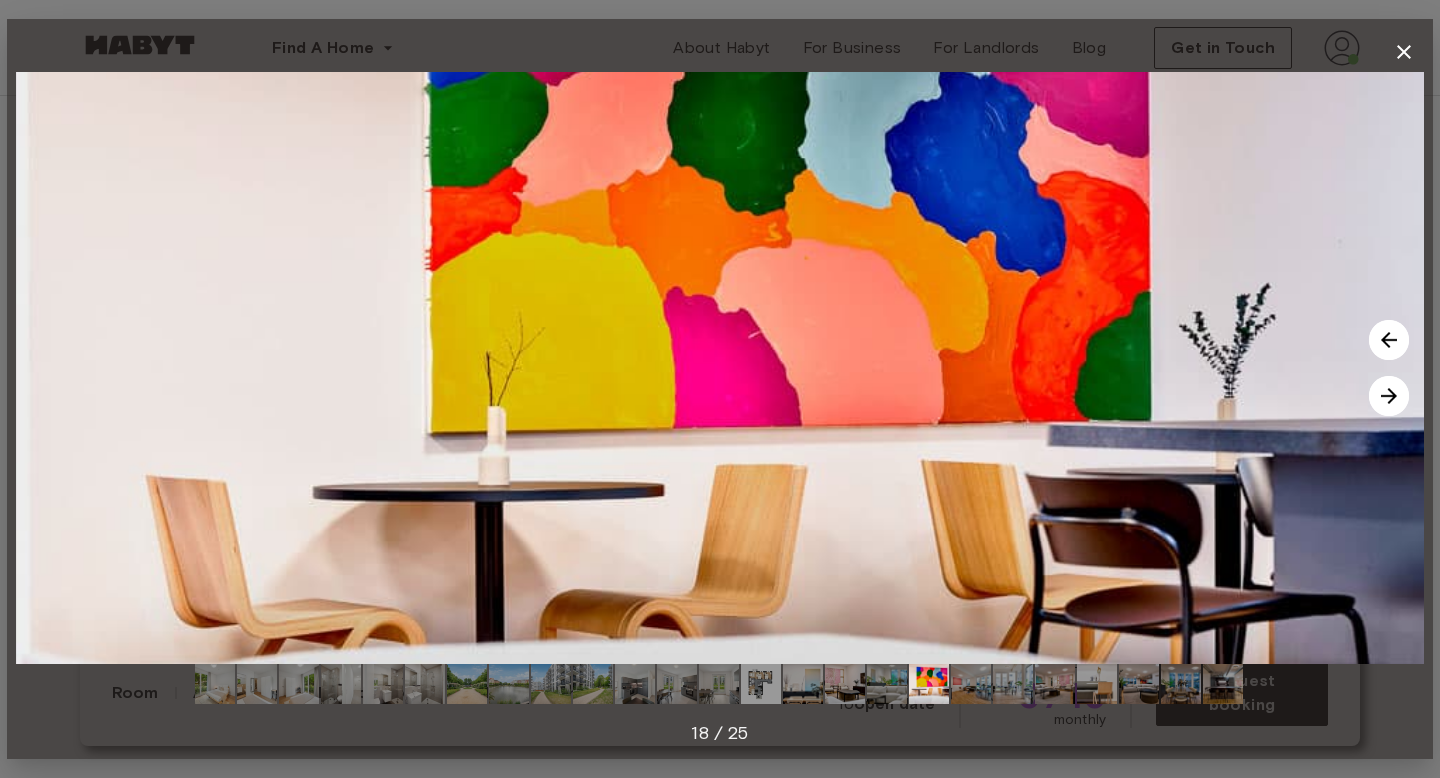 click at bounding box center (1389, 396) 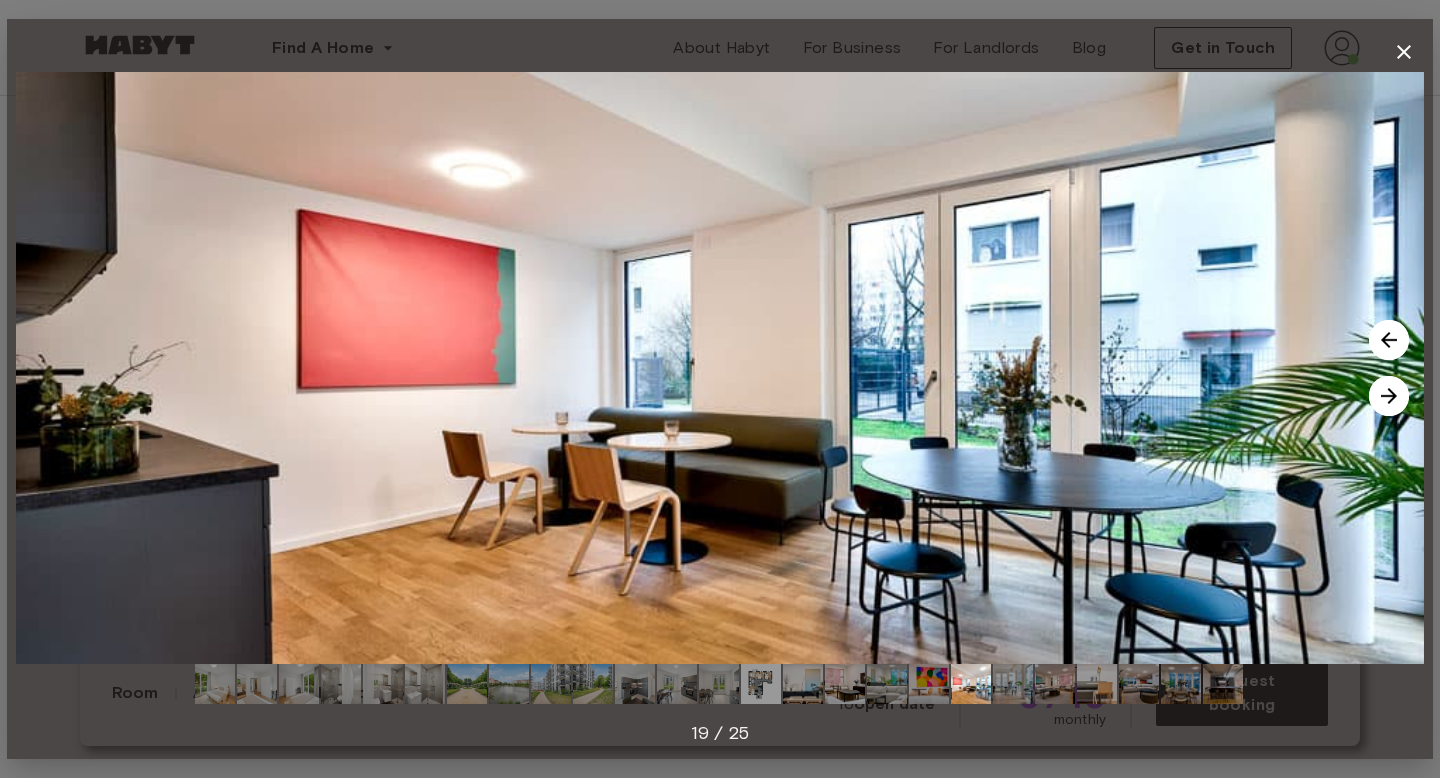 click at bounding box center (1389, 396) 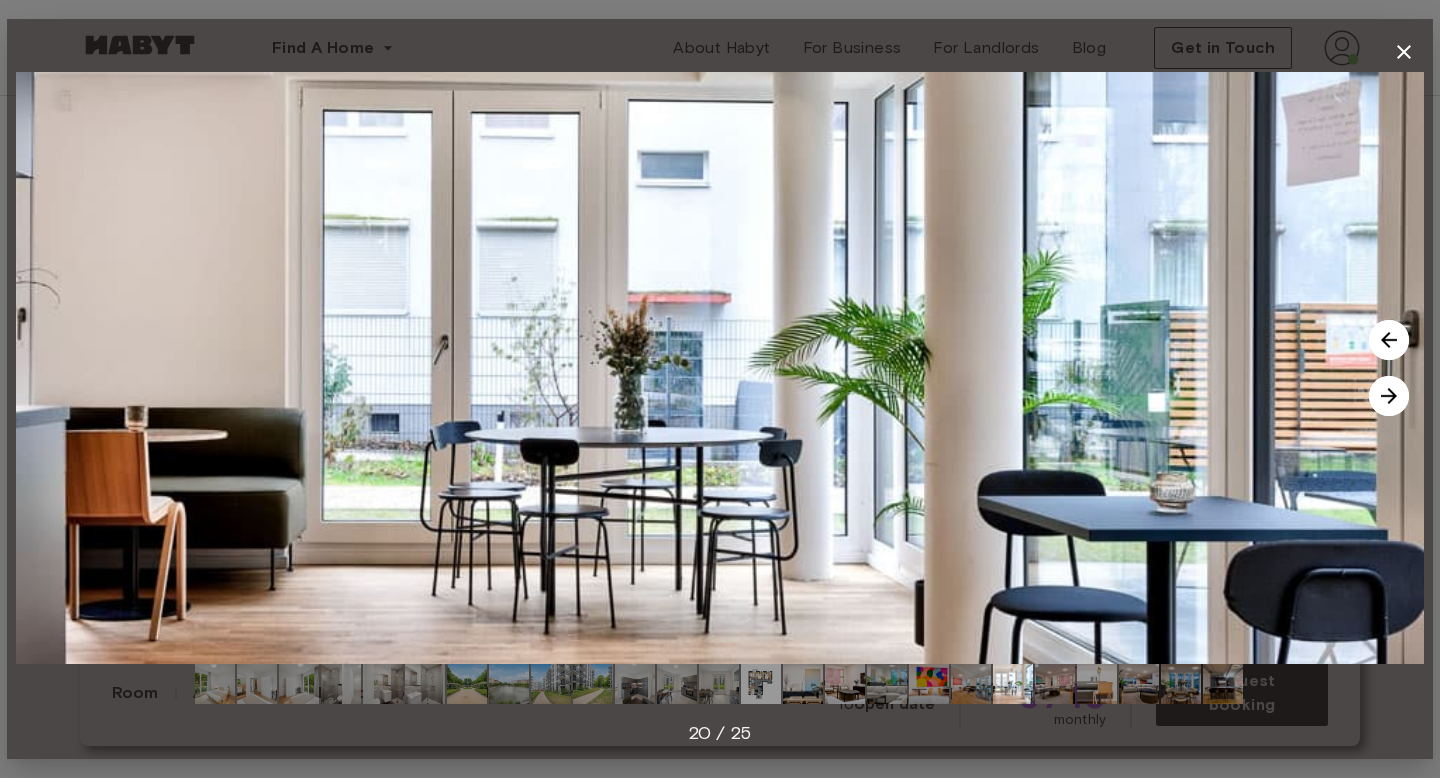 click at bounding box center (1389, 396) 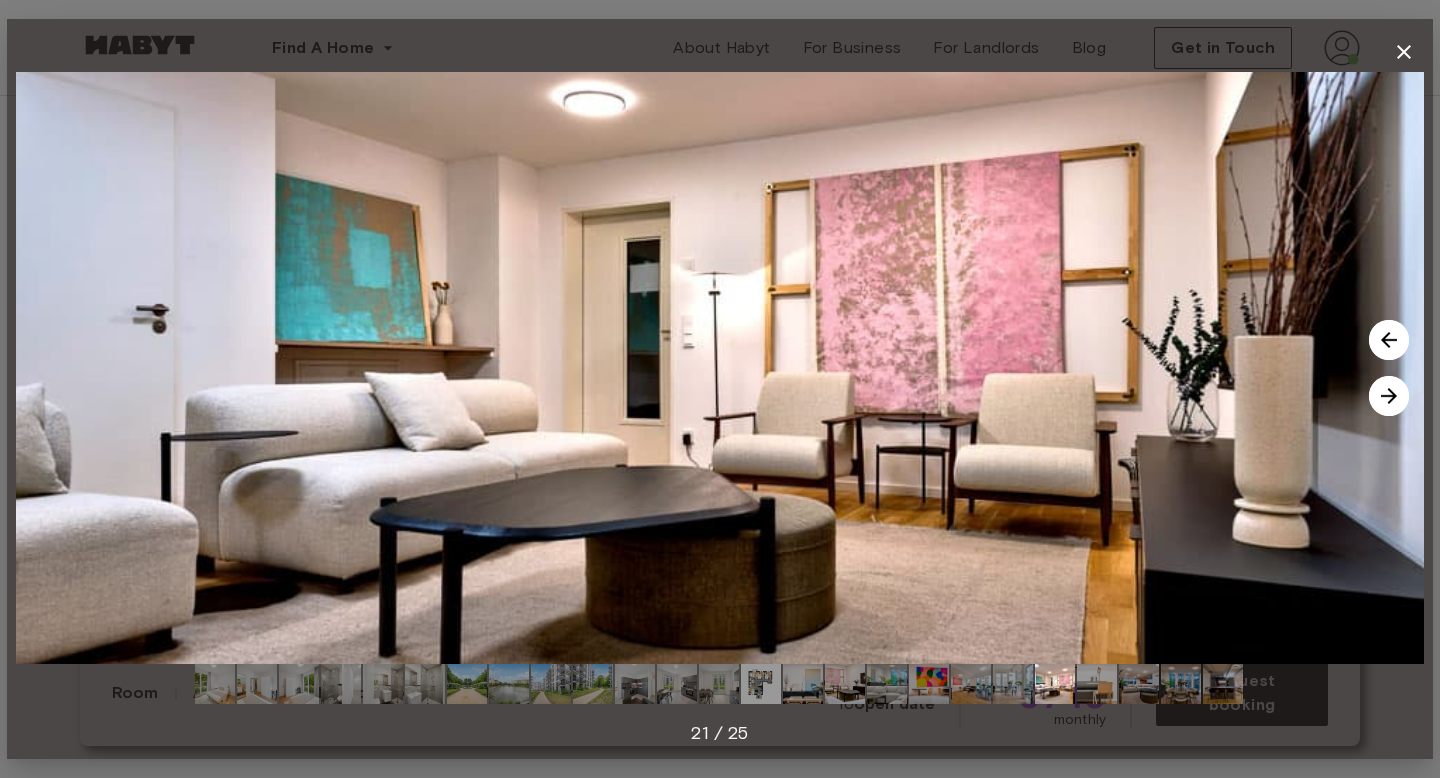 click at bounding box center [1389, 396] 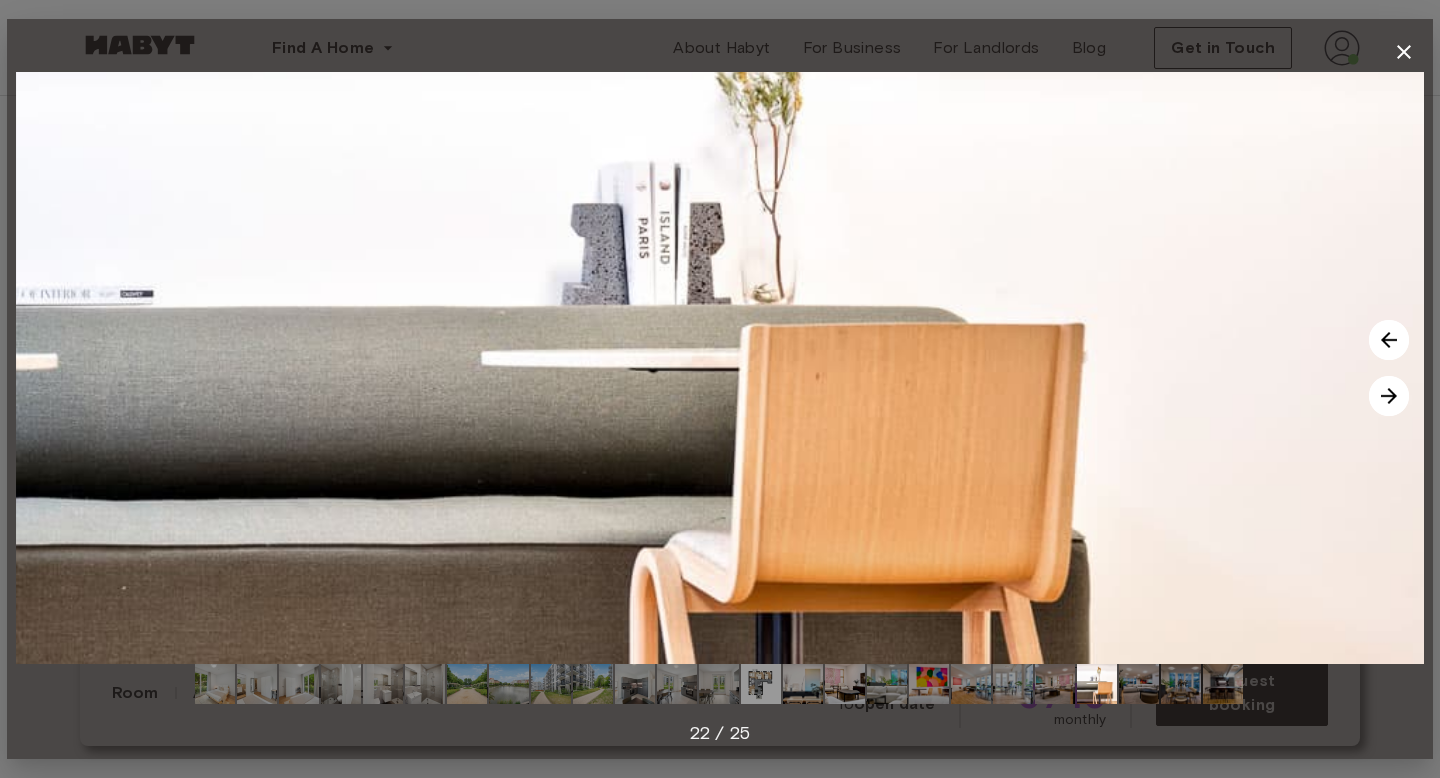 click at bounding box center [1389, 396] 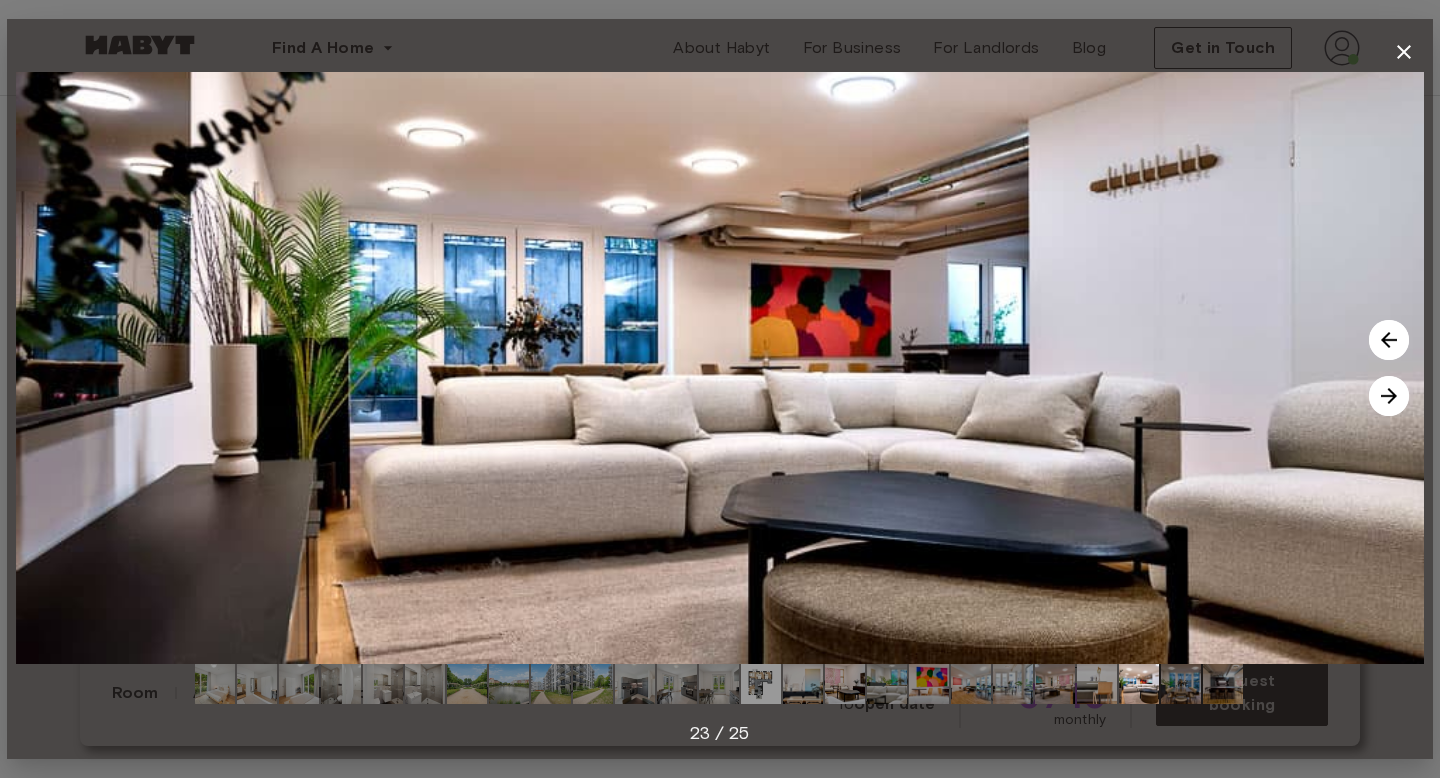 click at bounding box center [1389, 396] 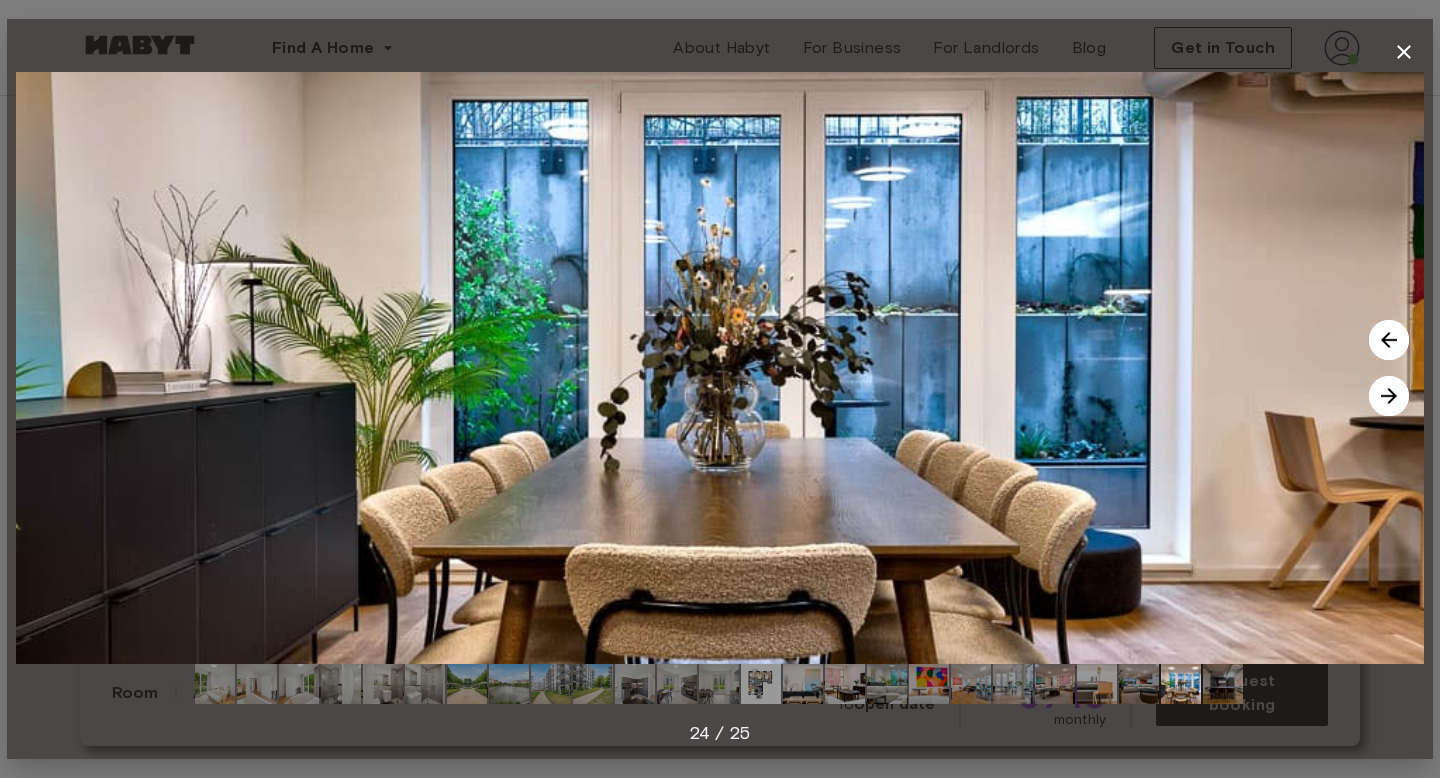 click at bounding box center (1389, 396) 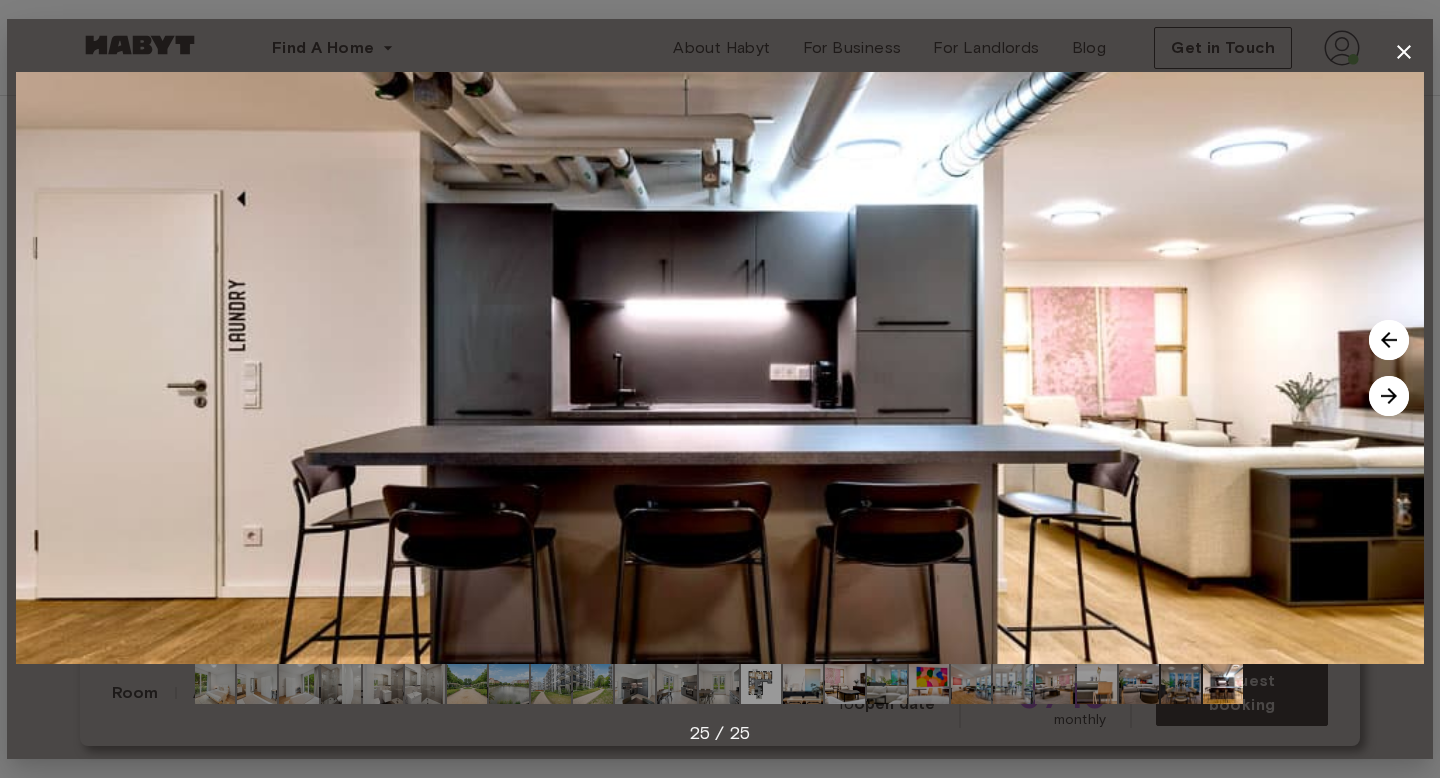 click at bounding box center (1389, 396) 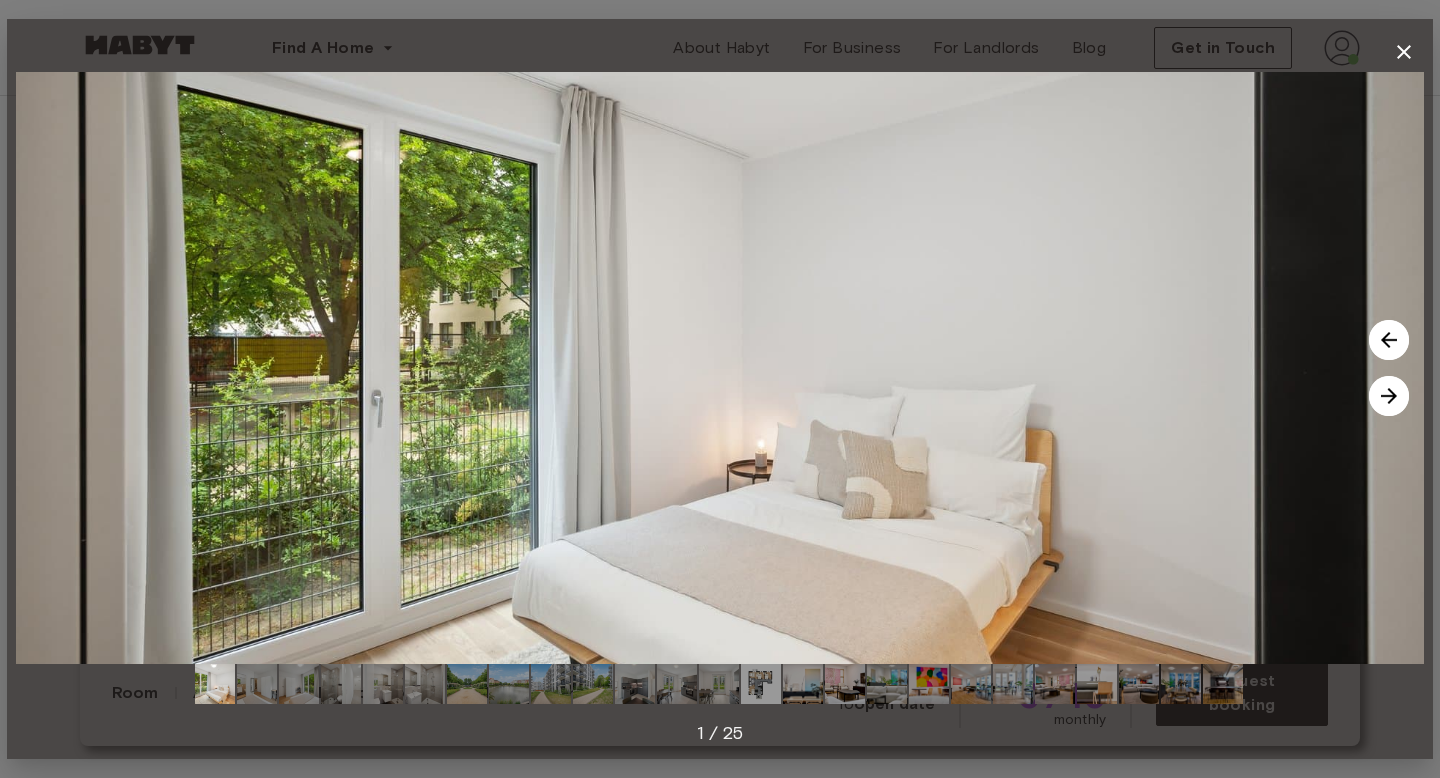 click at bounding box center [1389, 396] 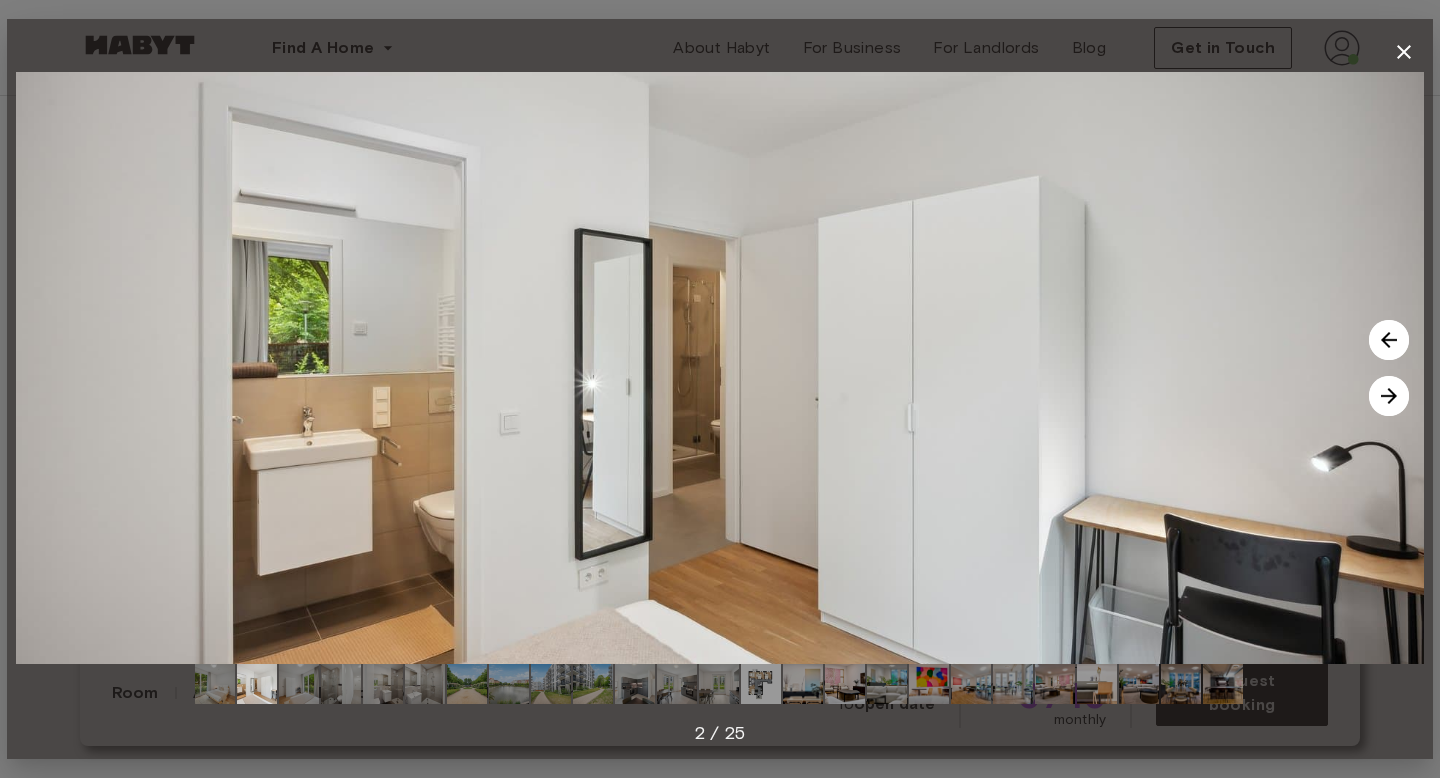 click at bounding box center [1389, 396] 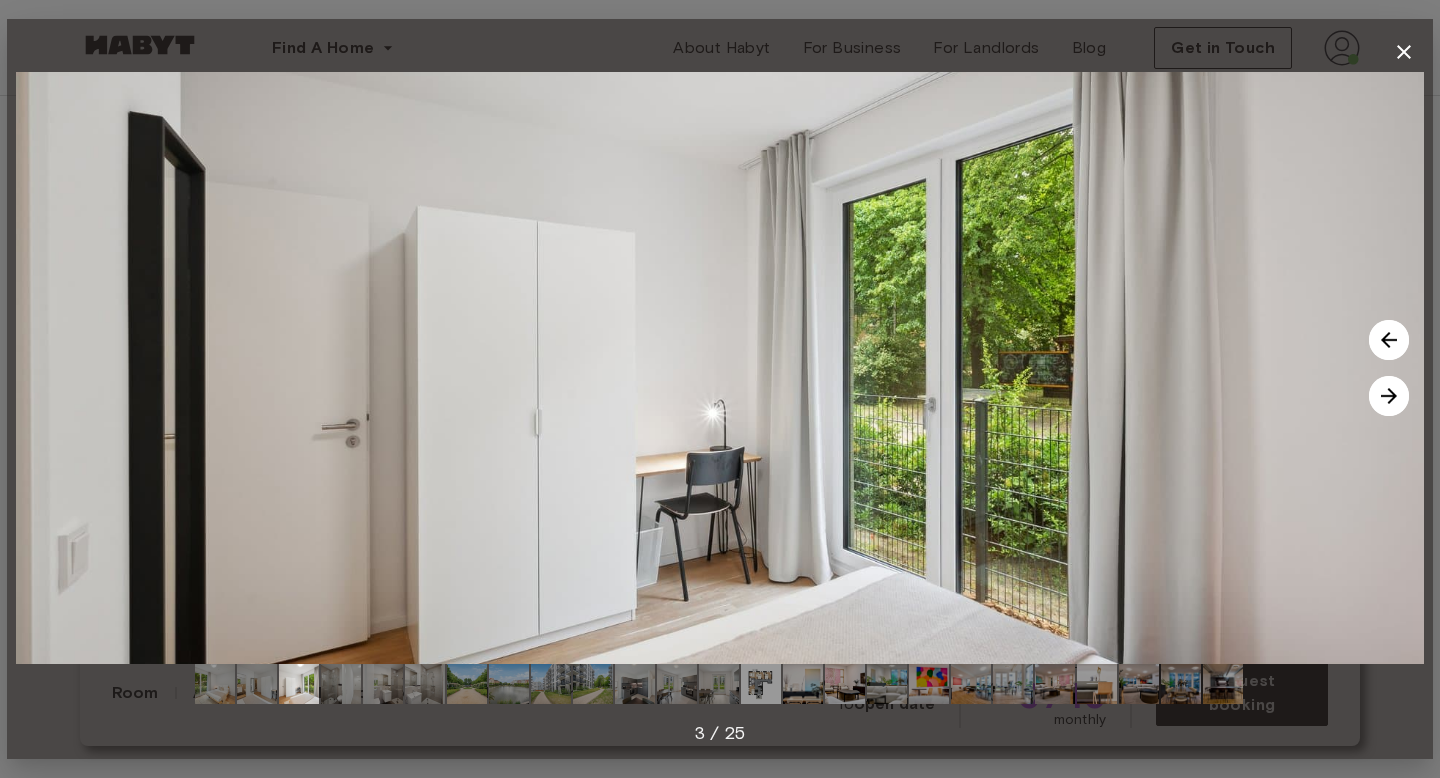 click at bounding box center (1389, 396) 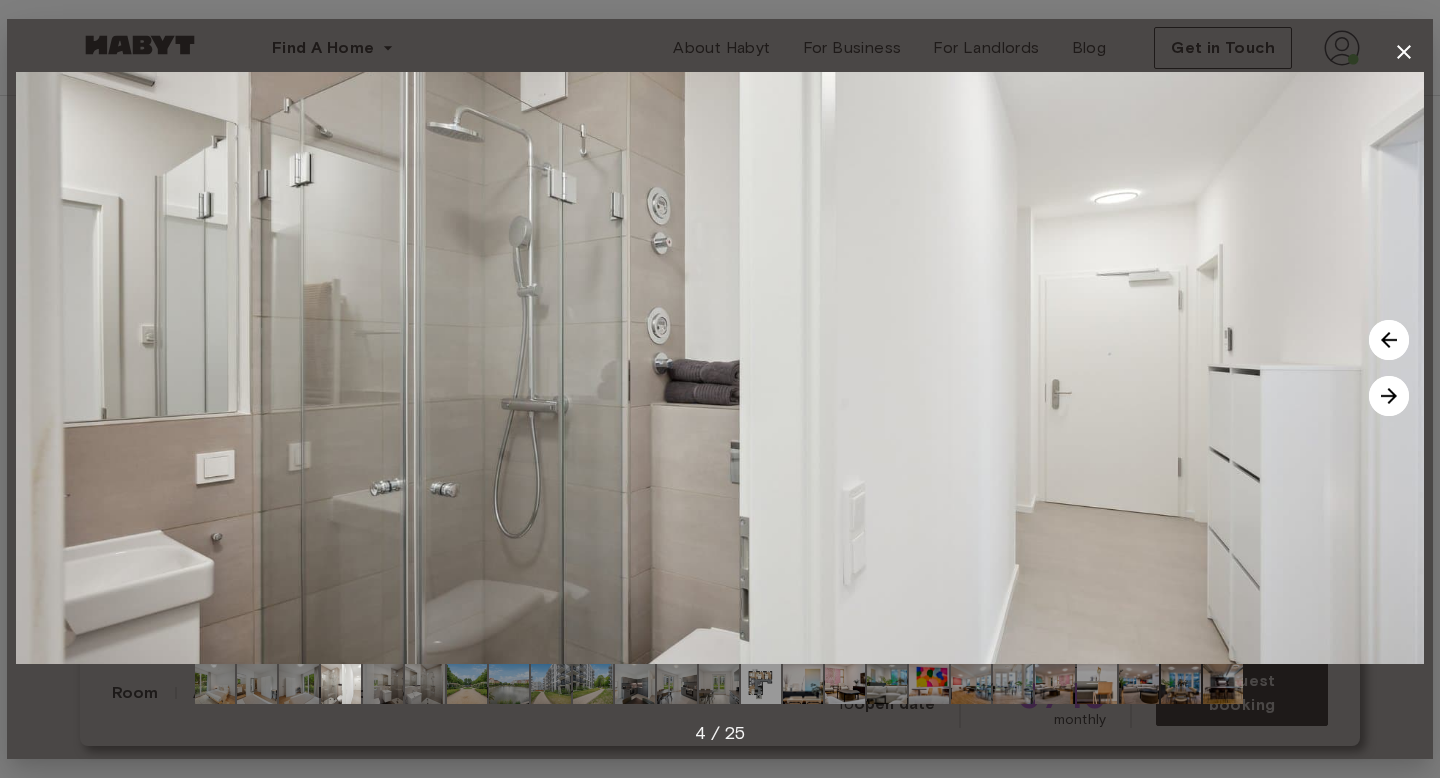 click at bounding box center [1389, 396] 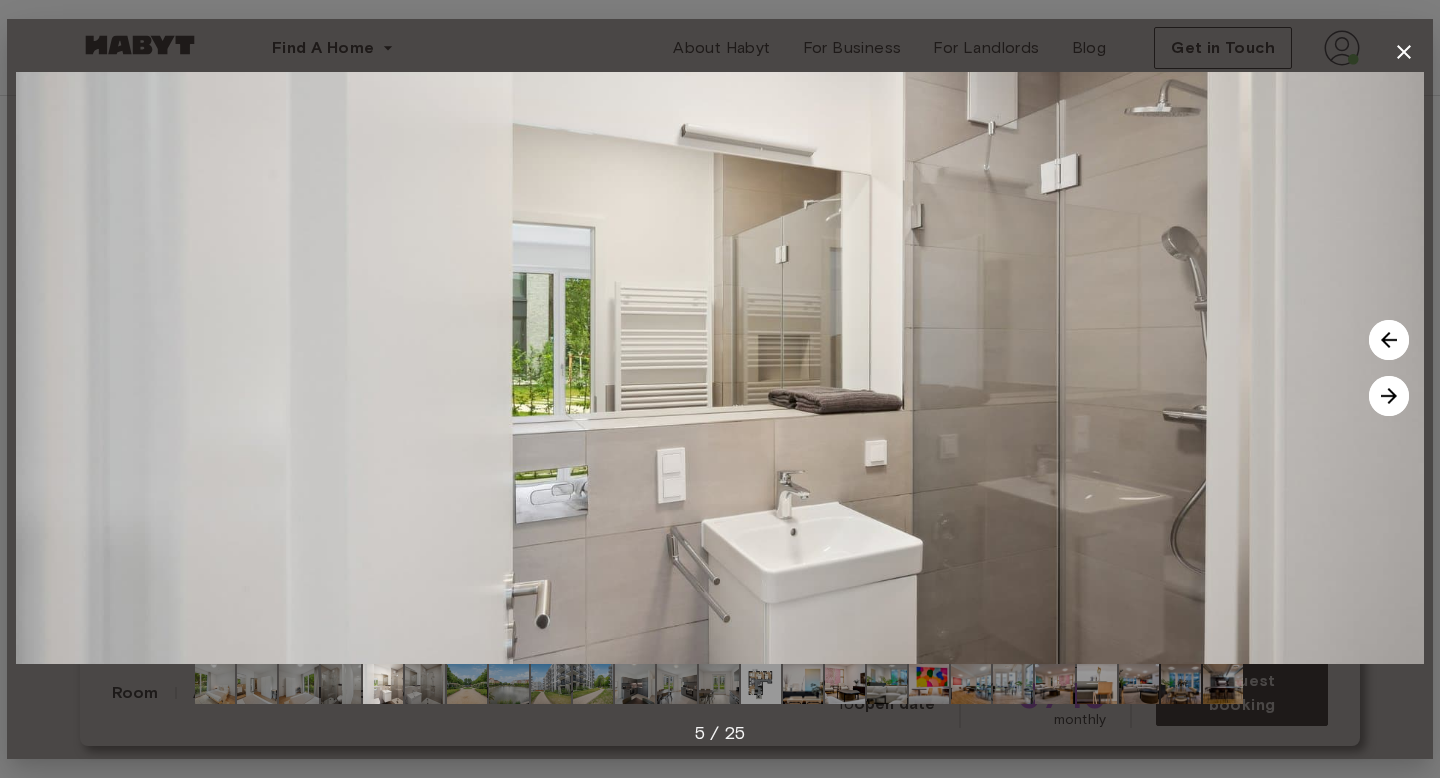click at bounding box center [1389, 396] 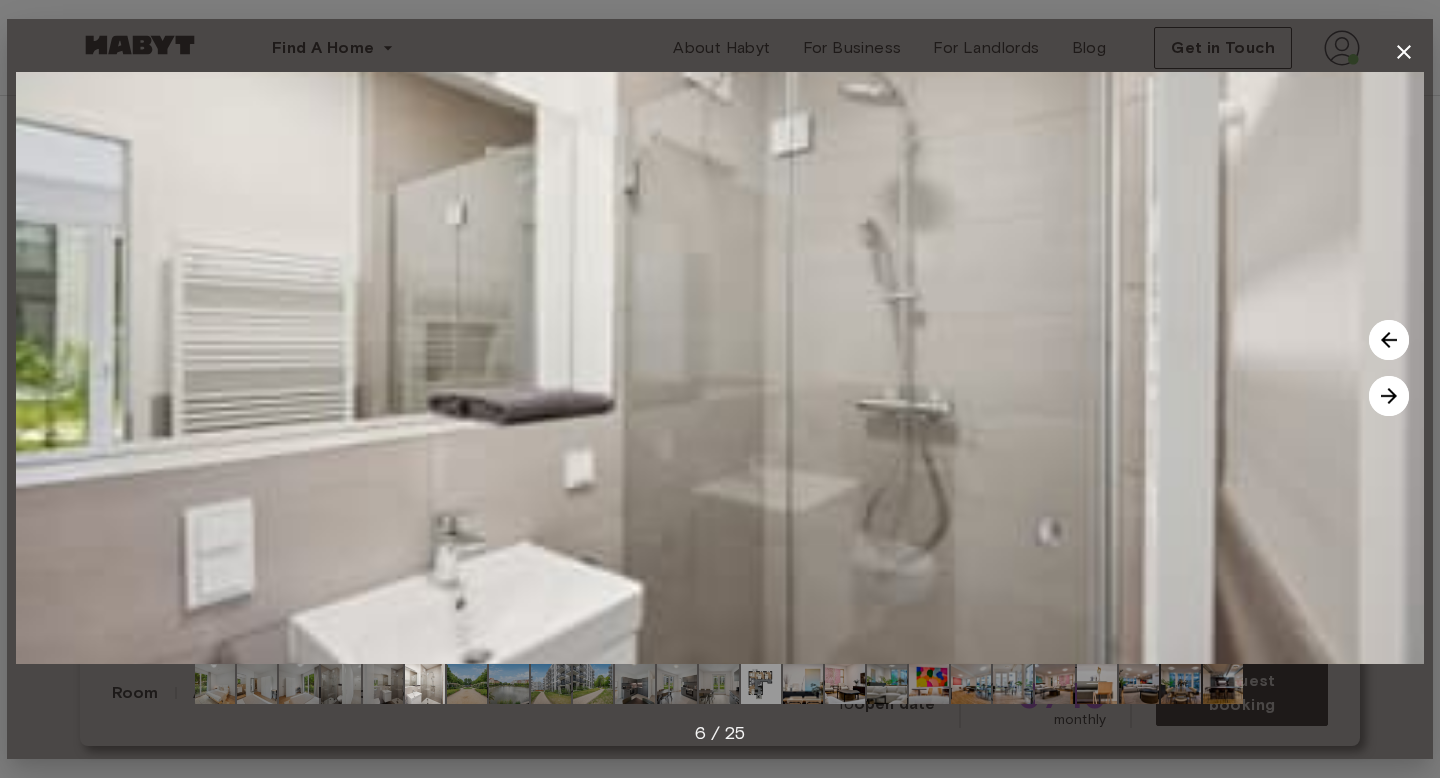 click at bounding box center [1389, 396] 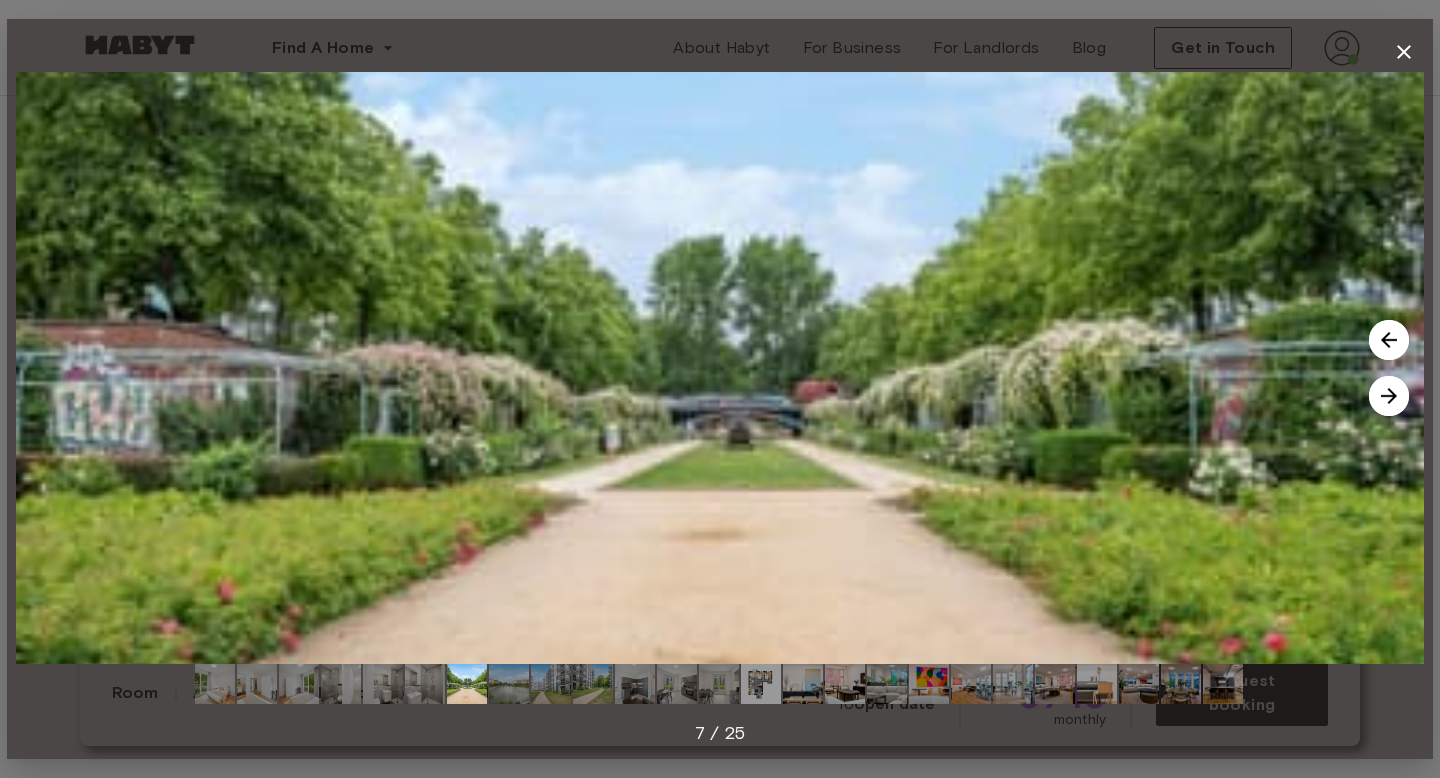 click at bounding box center [1389, 396] 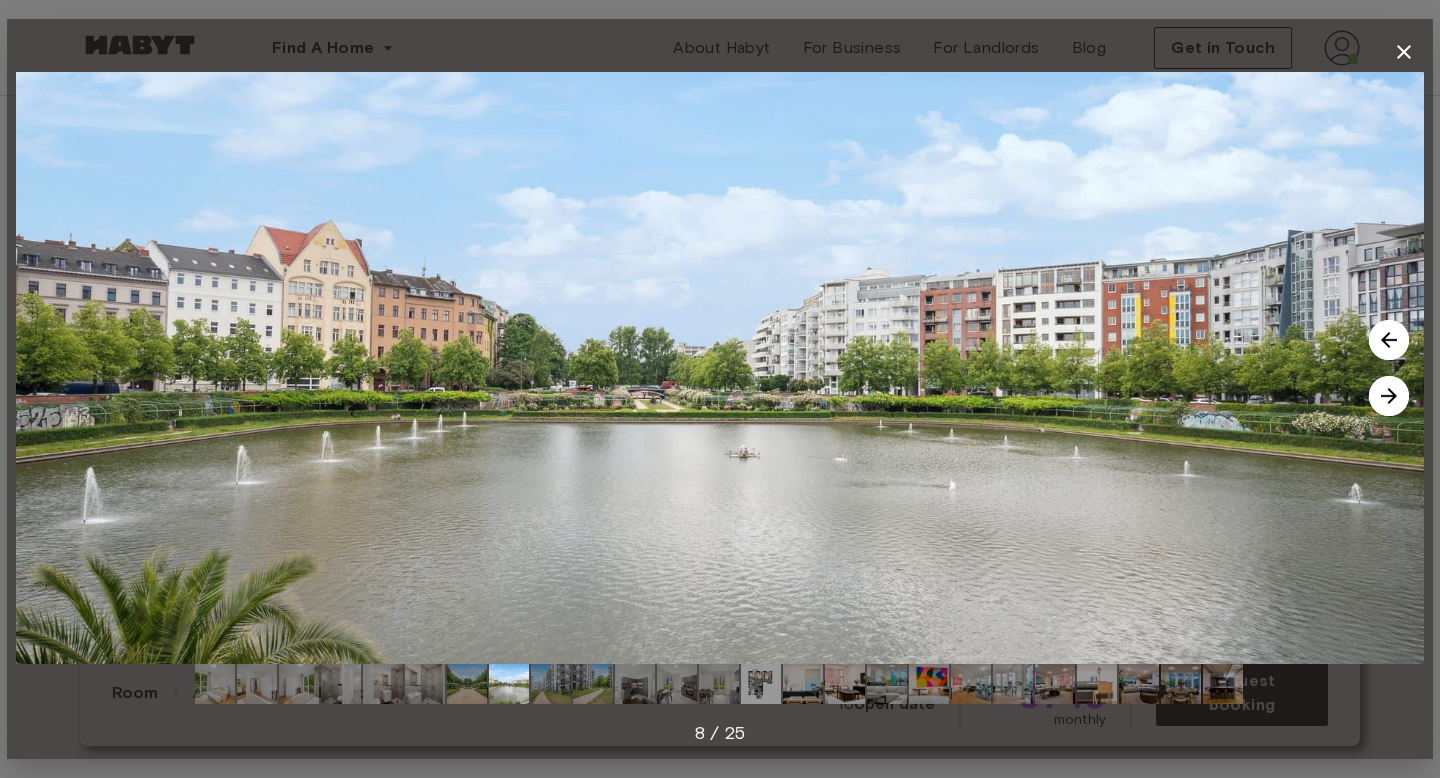 click at bounding box center [1389, 396] 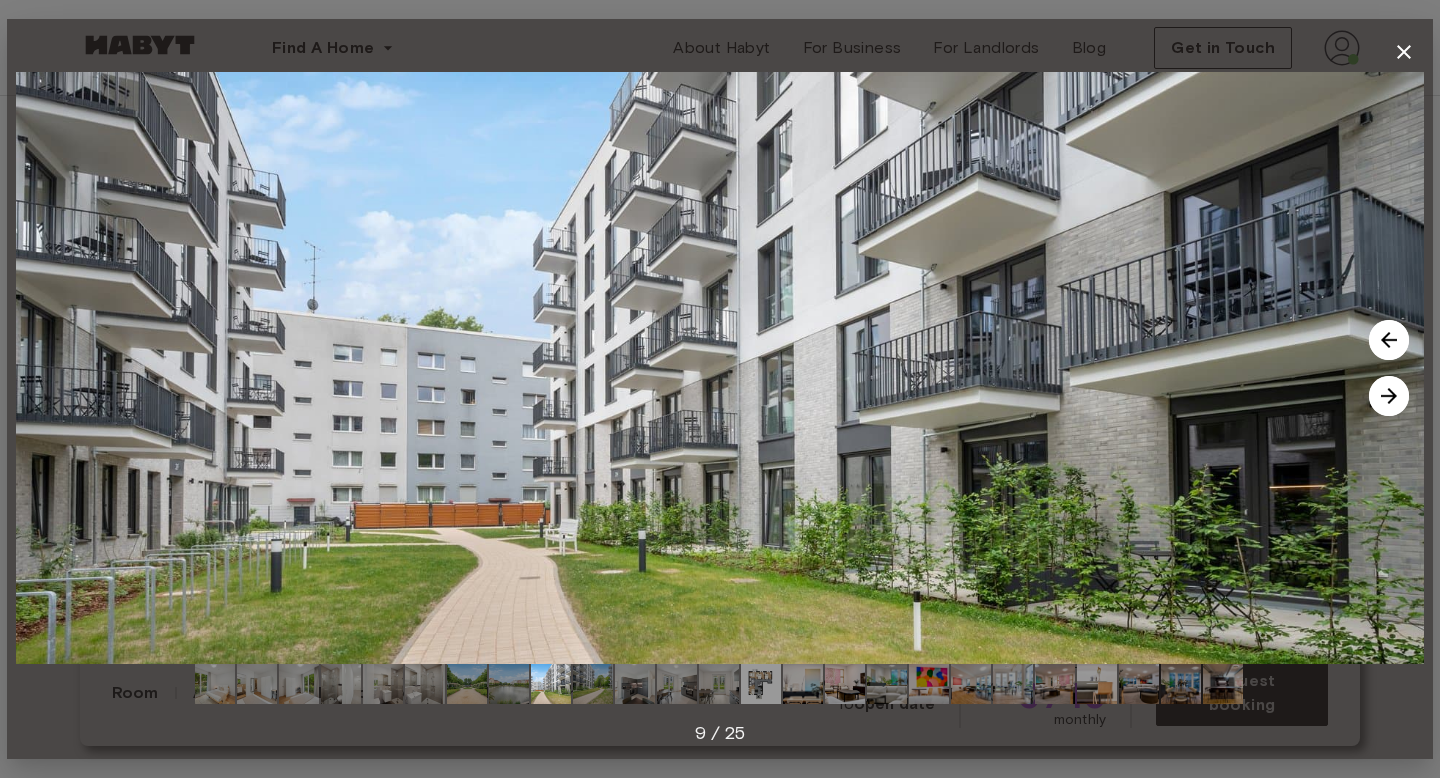 click at bounding box center (1389, 396) 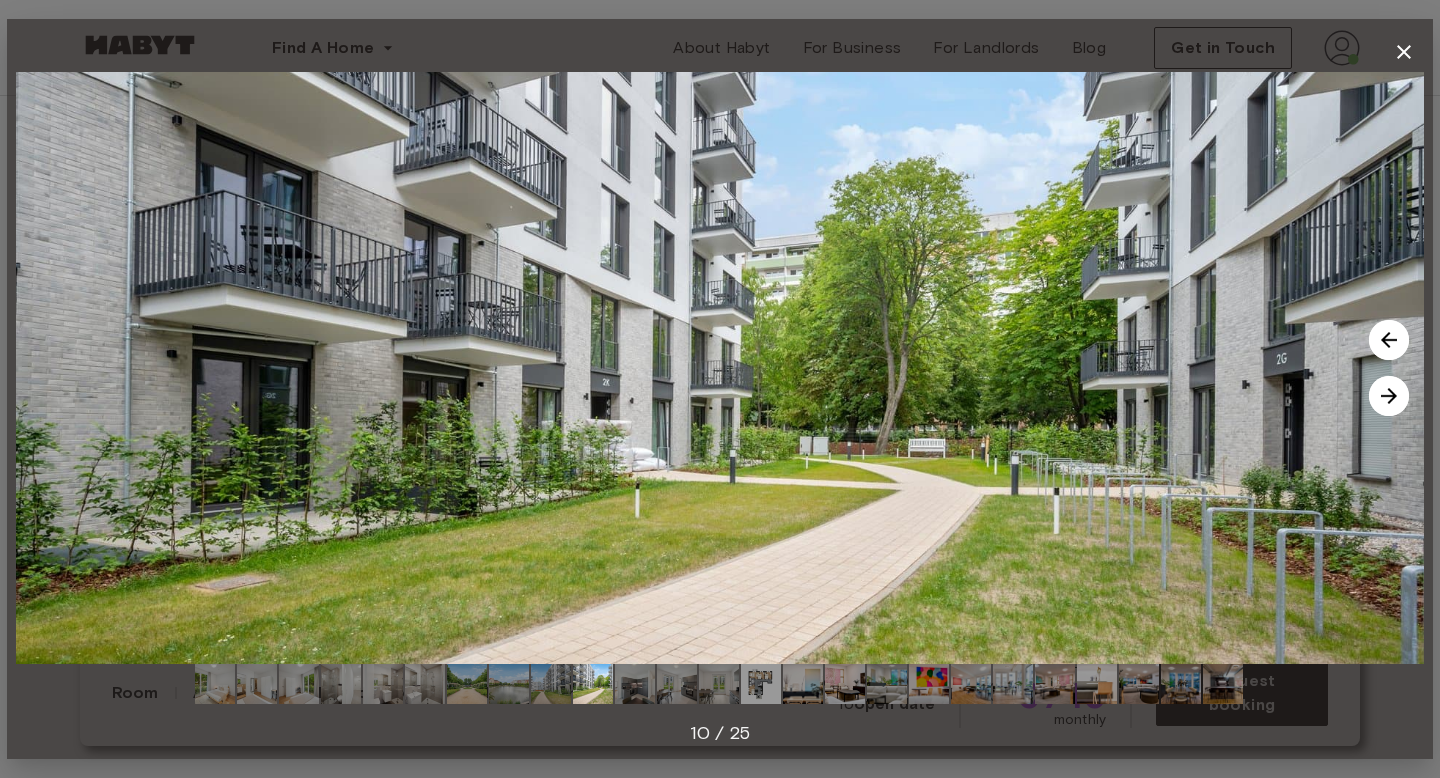 click at bounding box center [1389, 396] 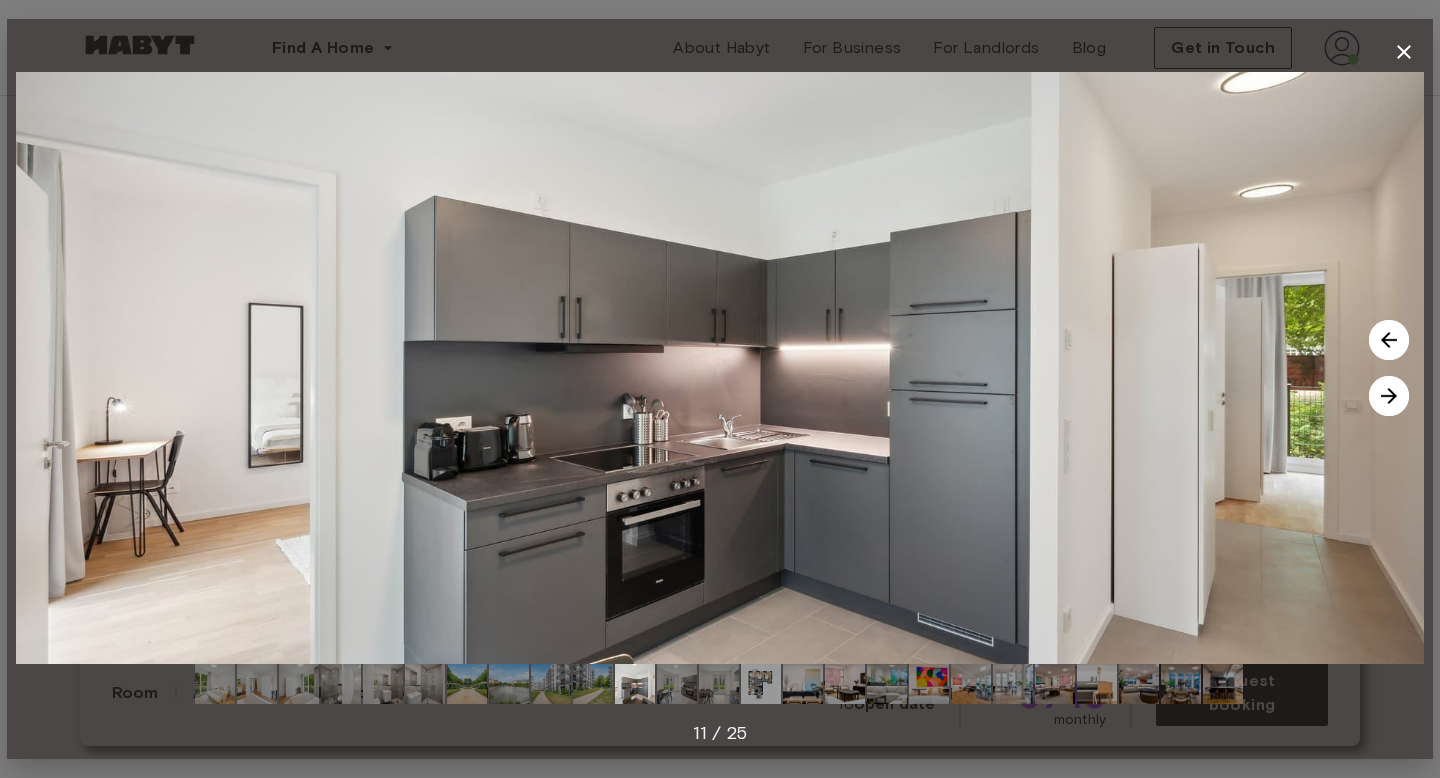 click at bounding box center (1389, 396) 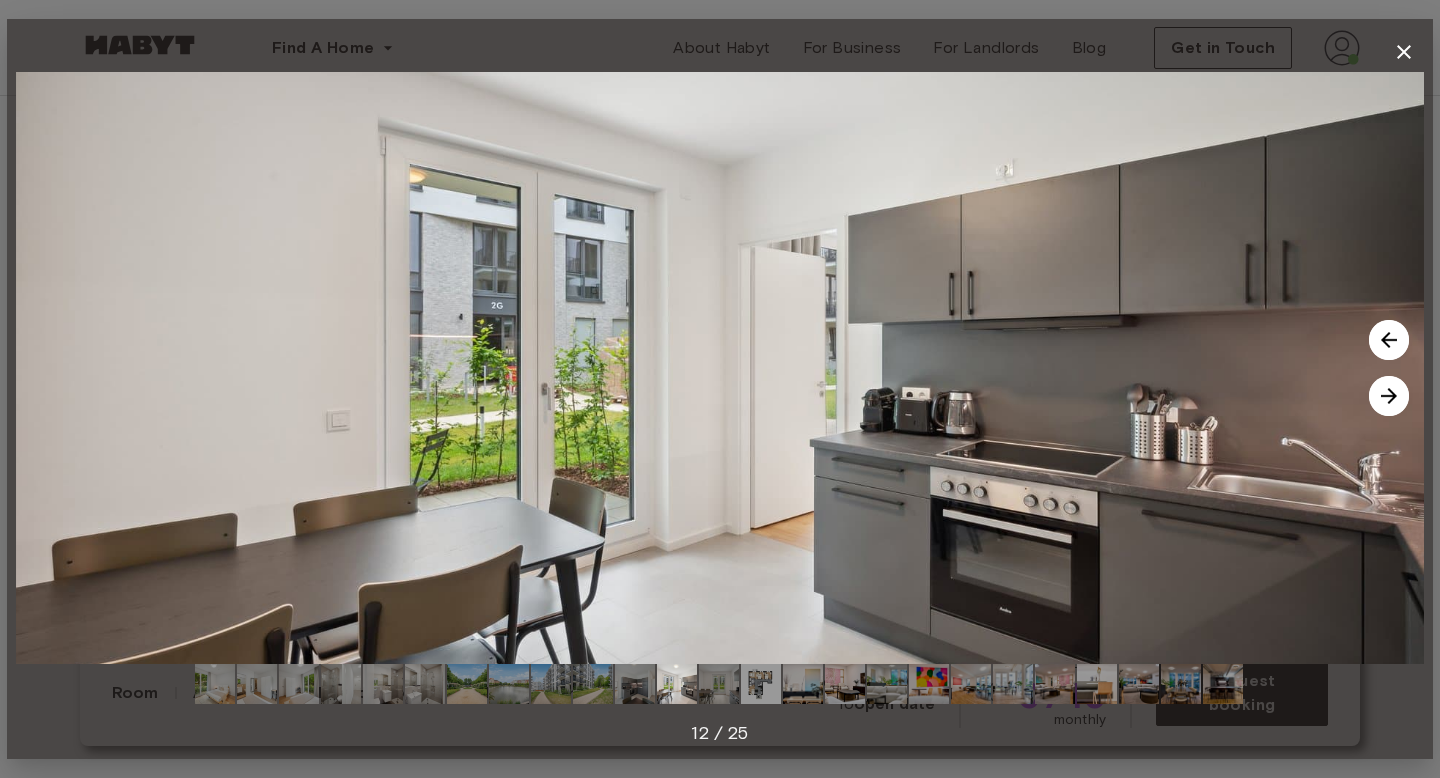 click at bounding box center (1389, 396) 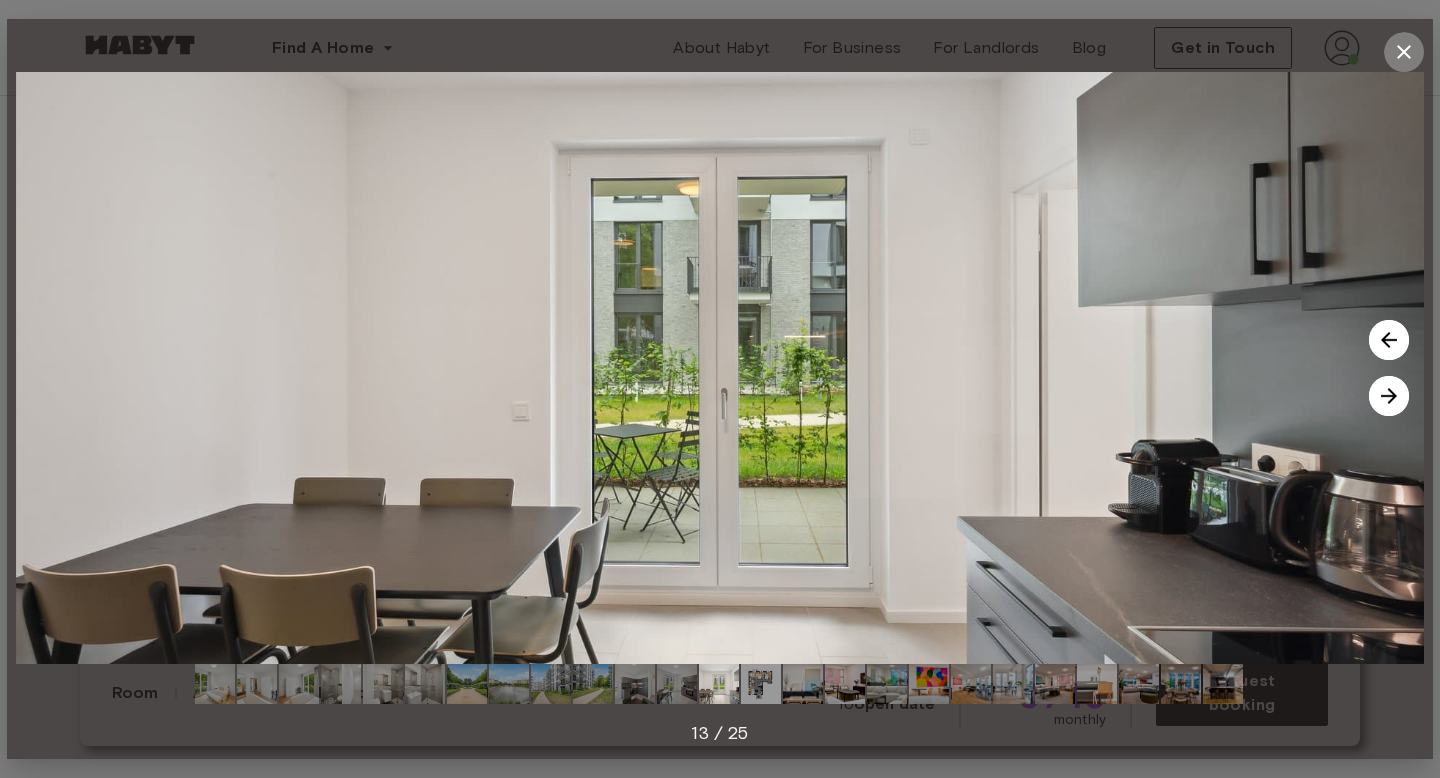 click 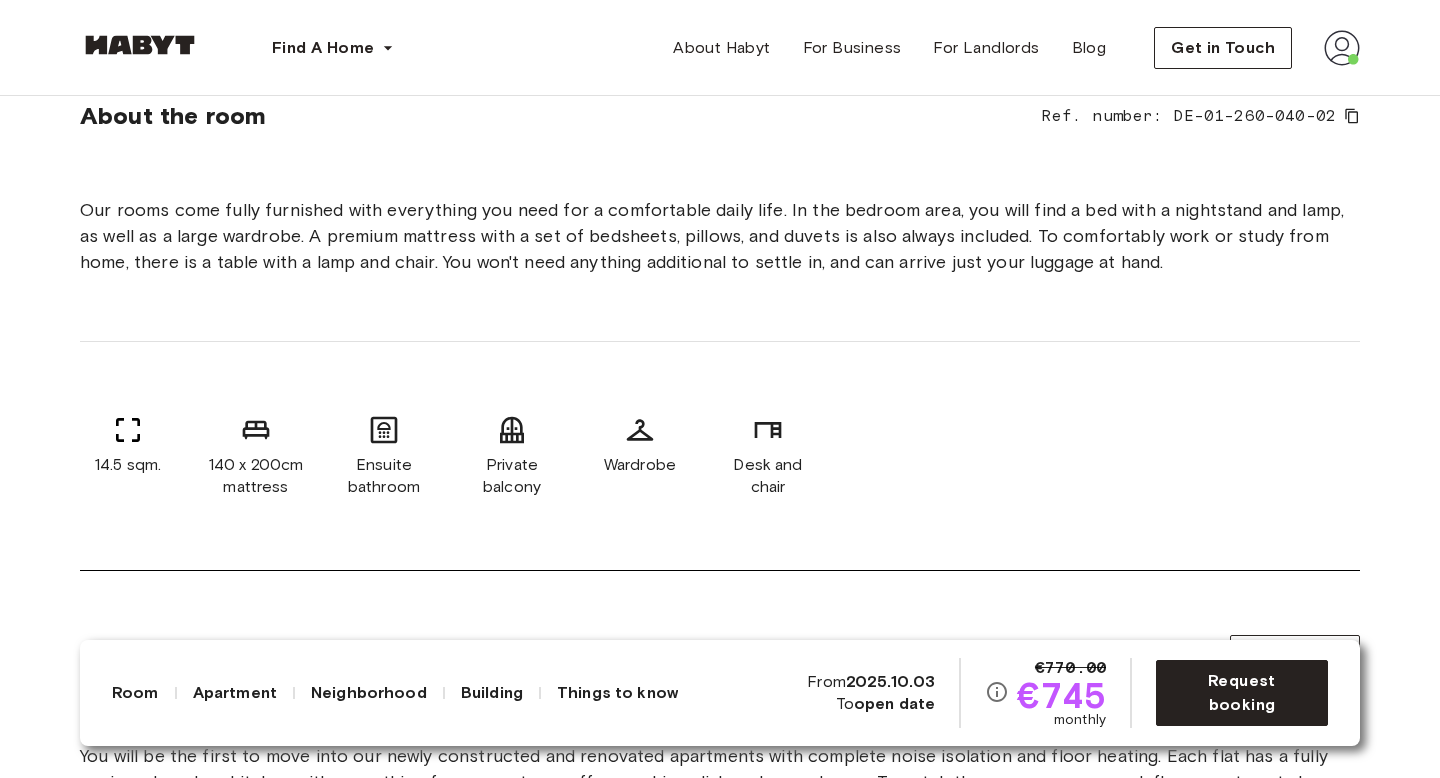 scroll, scrollTop: 0, scrollLeft: 0, axis: both 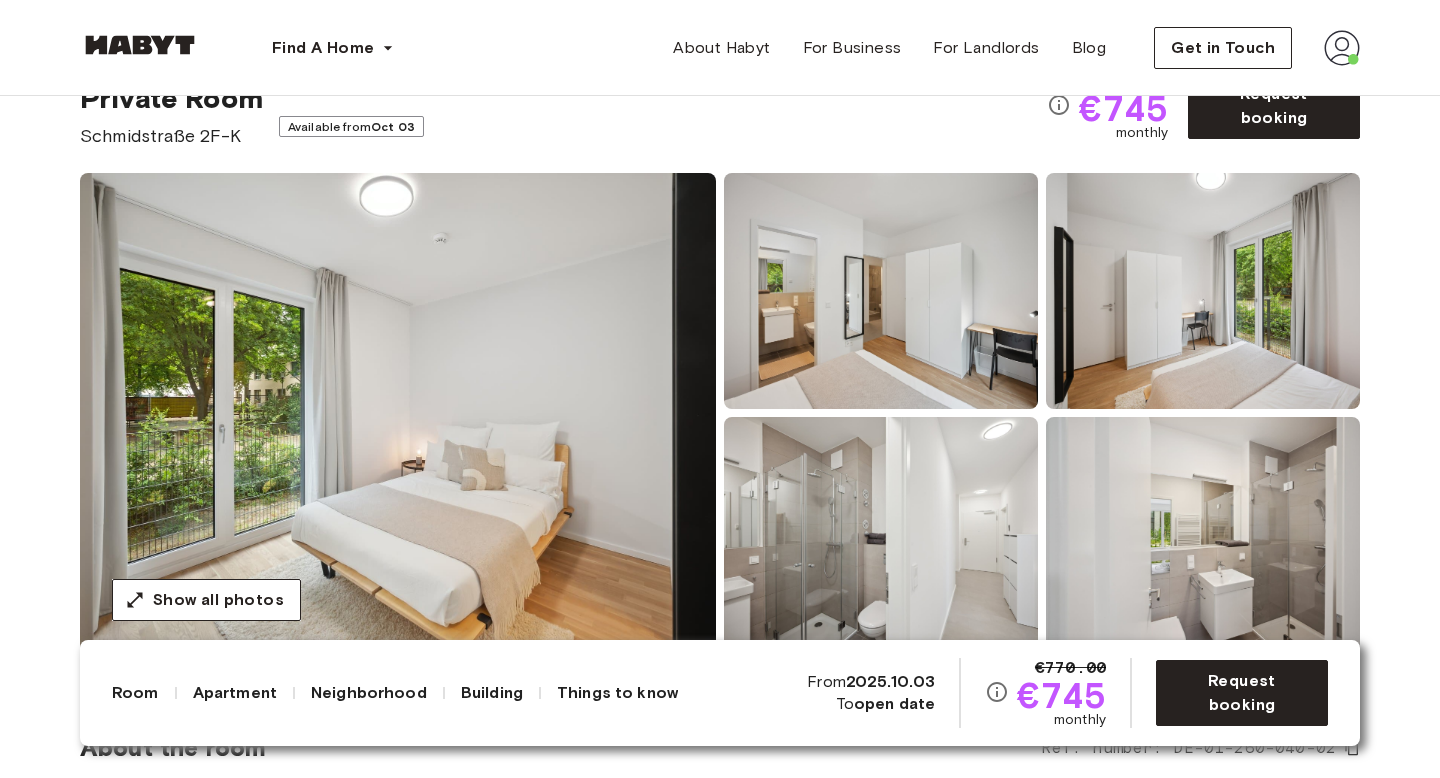 click on "Europe Berlin Private Room Private Room Schmidstraße 2F-K Available from  Oct 03 €770.00 €745 monthly Request booking Show all photos" at bounding box center [720, 330] 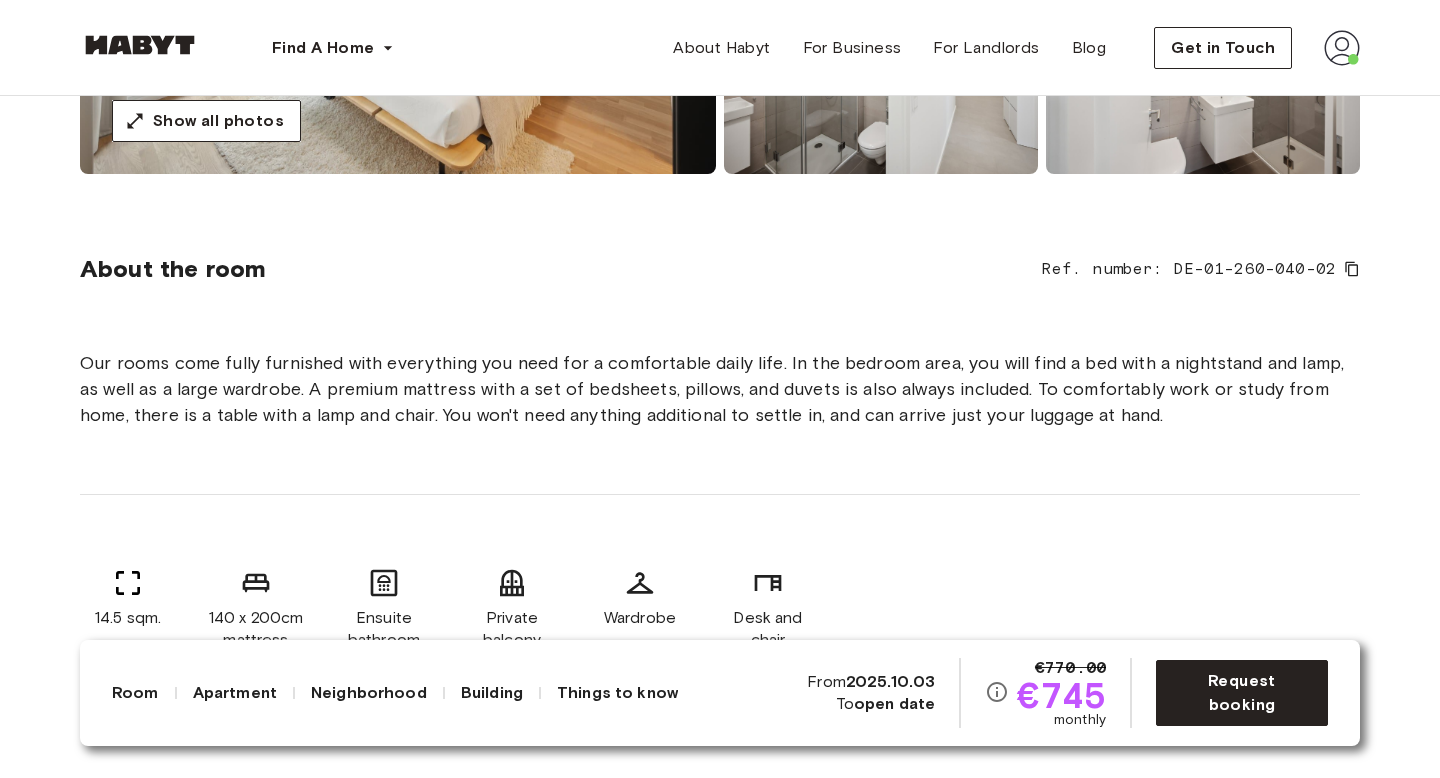 scroll, scrollTop: 0, scrollLeft: 0, axis: both 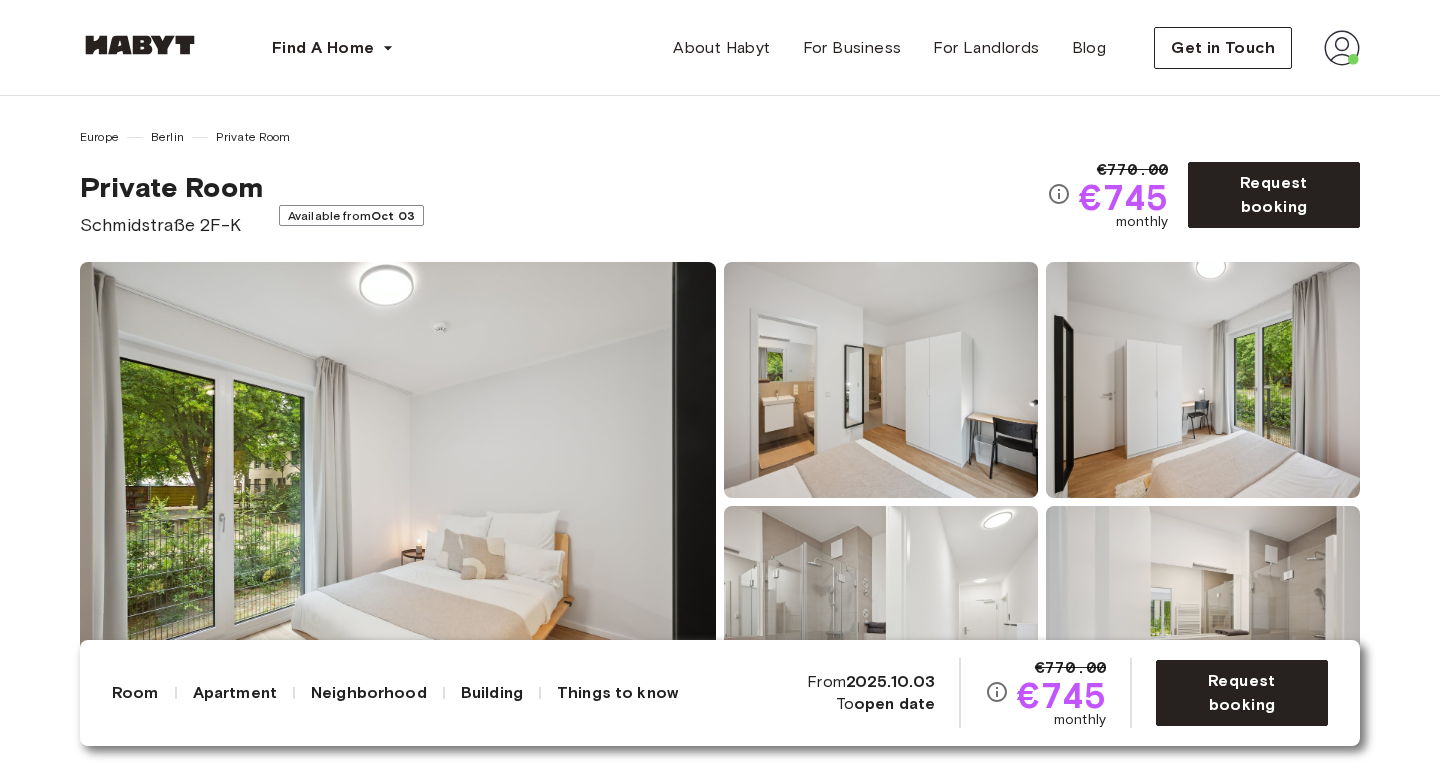 click at bounding box center (881, 380) 